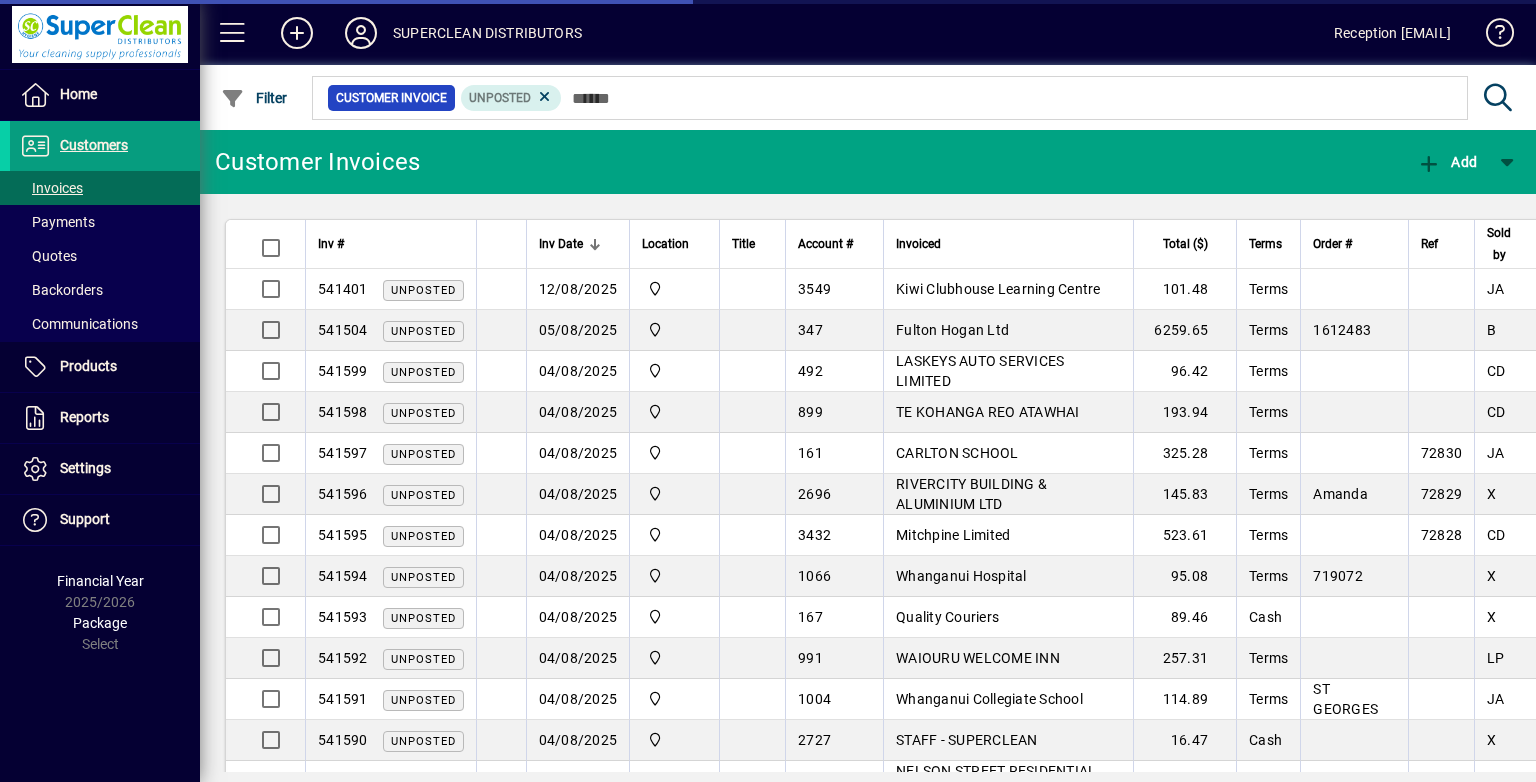 scroll, scrollTop: 0, scrollLeft: 0, axis: both 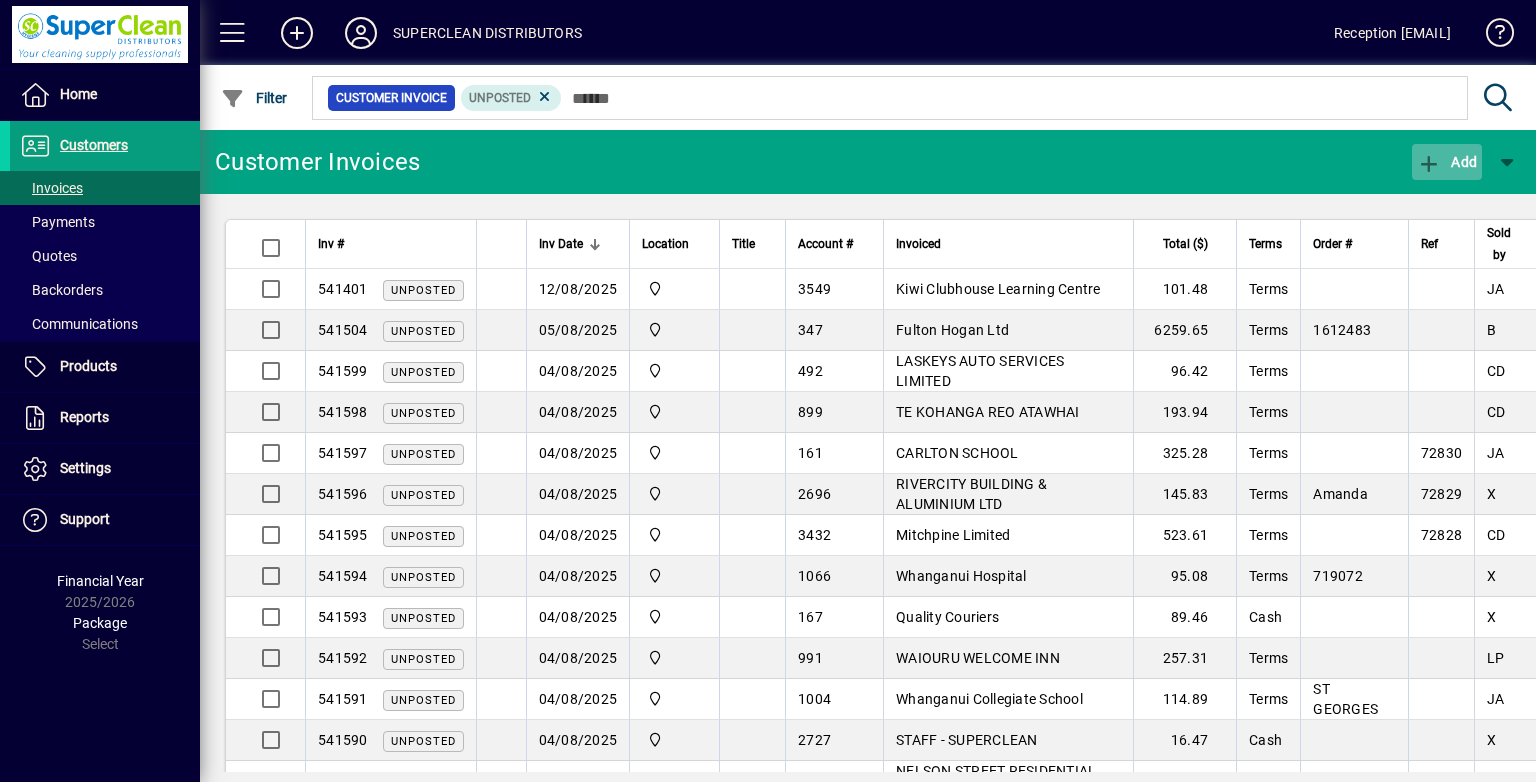 click 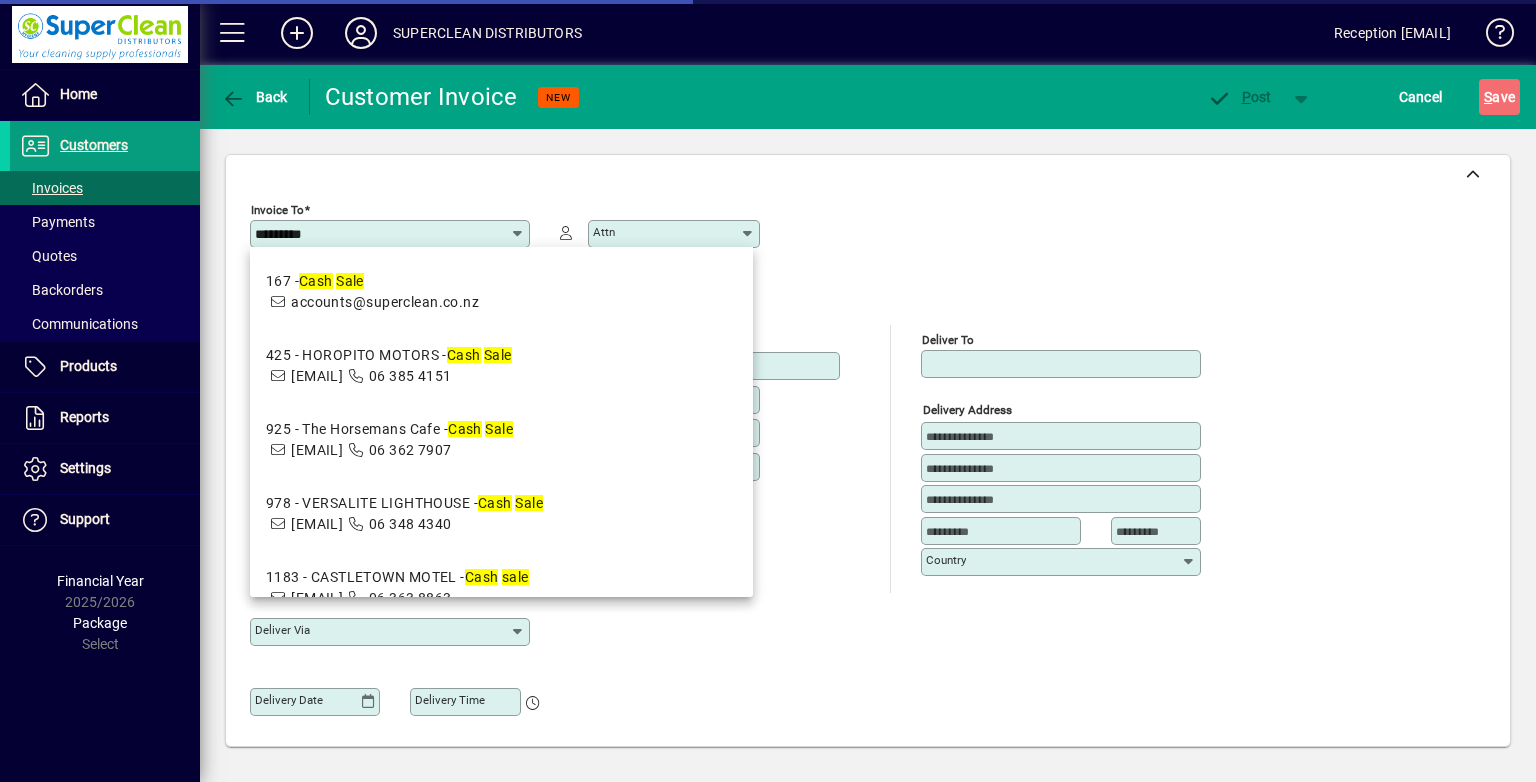 click on "167 -  Cash   Sale" at bounding box center [372, 281] 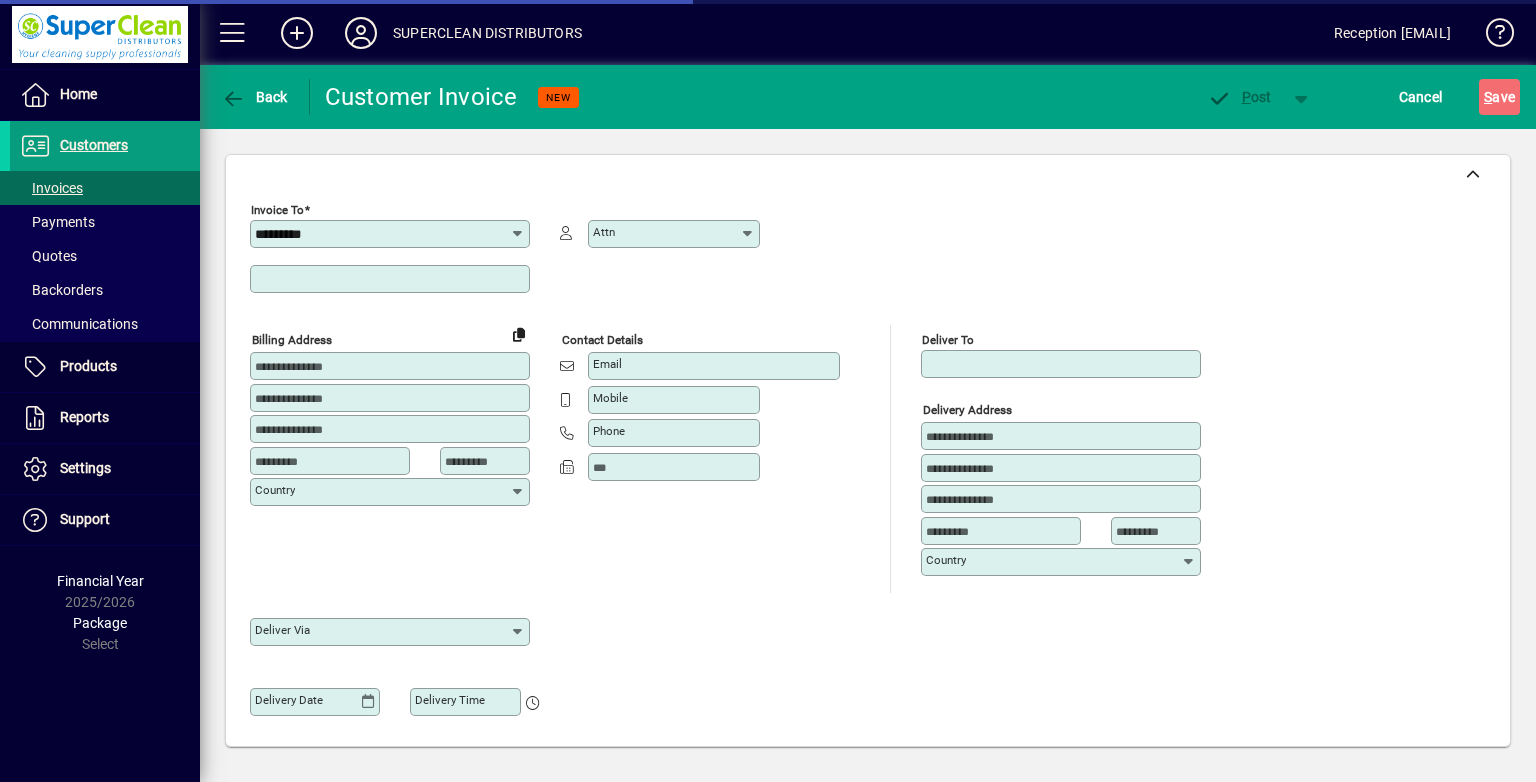type on "**********" 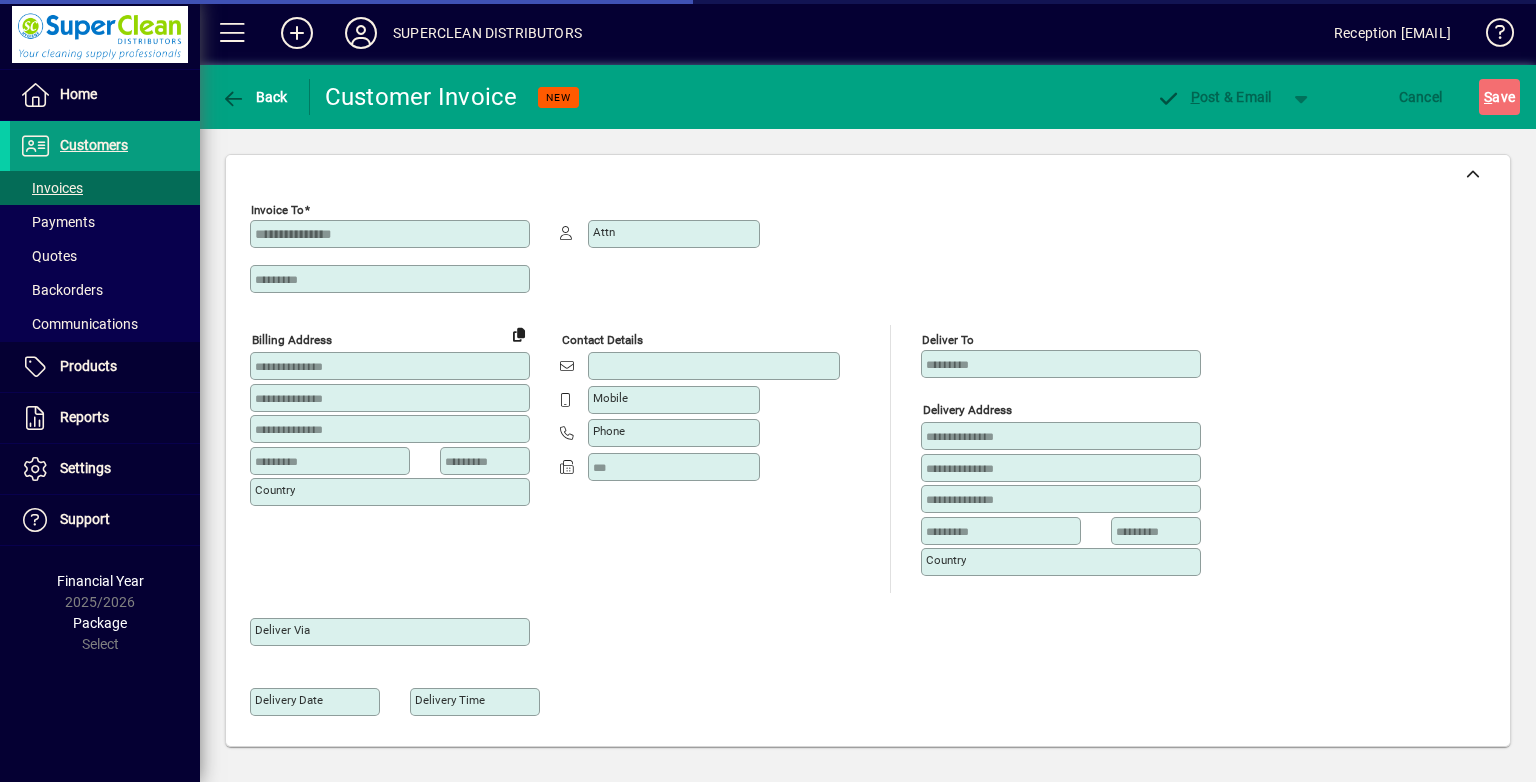 type on "**********" 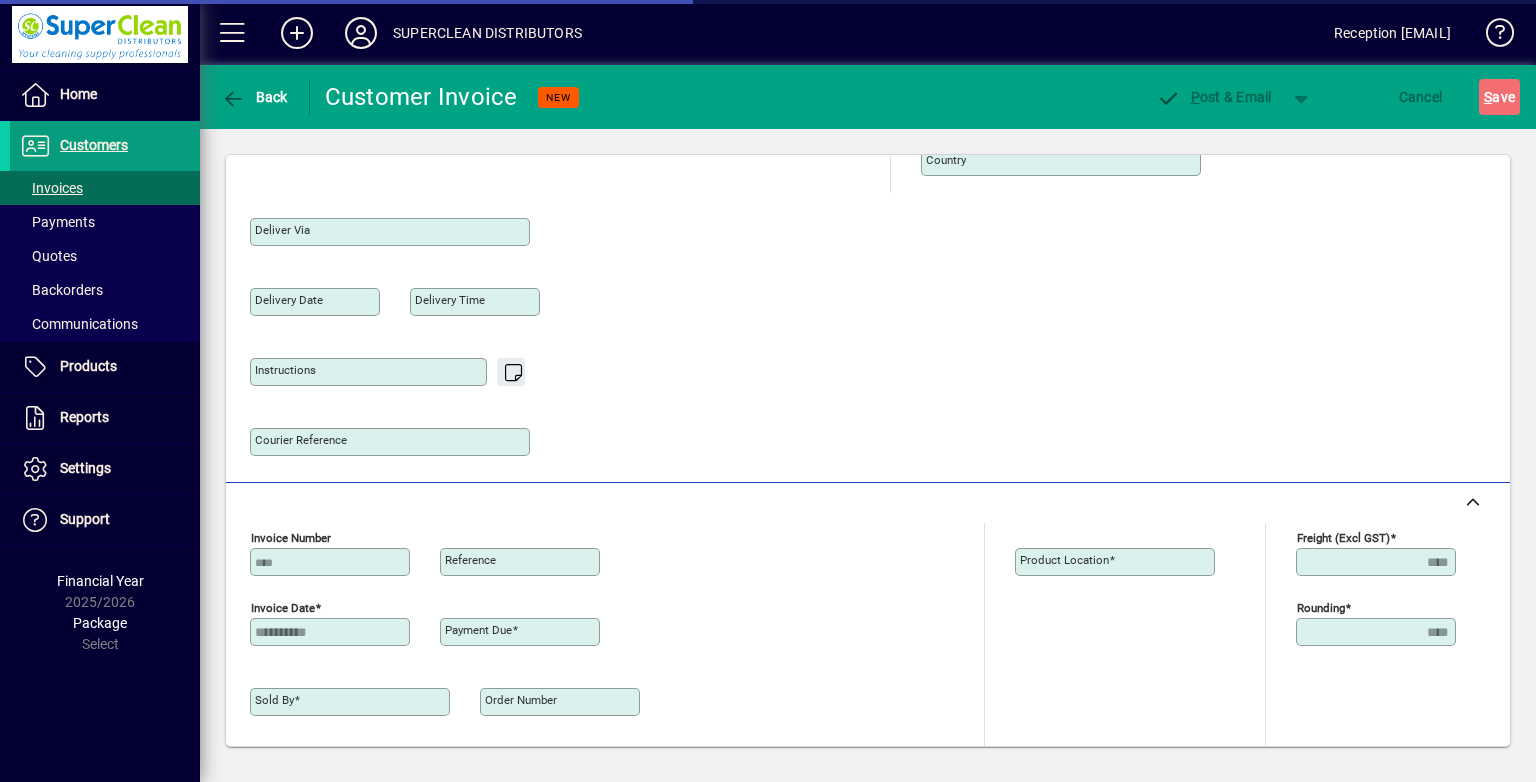 type on "**********" 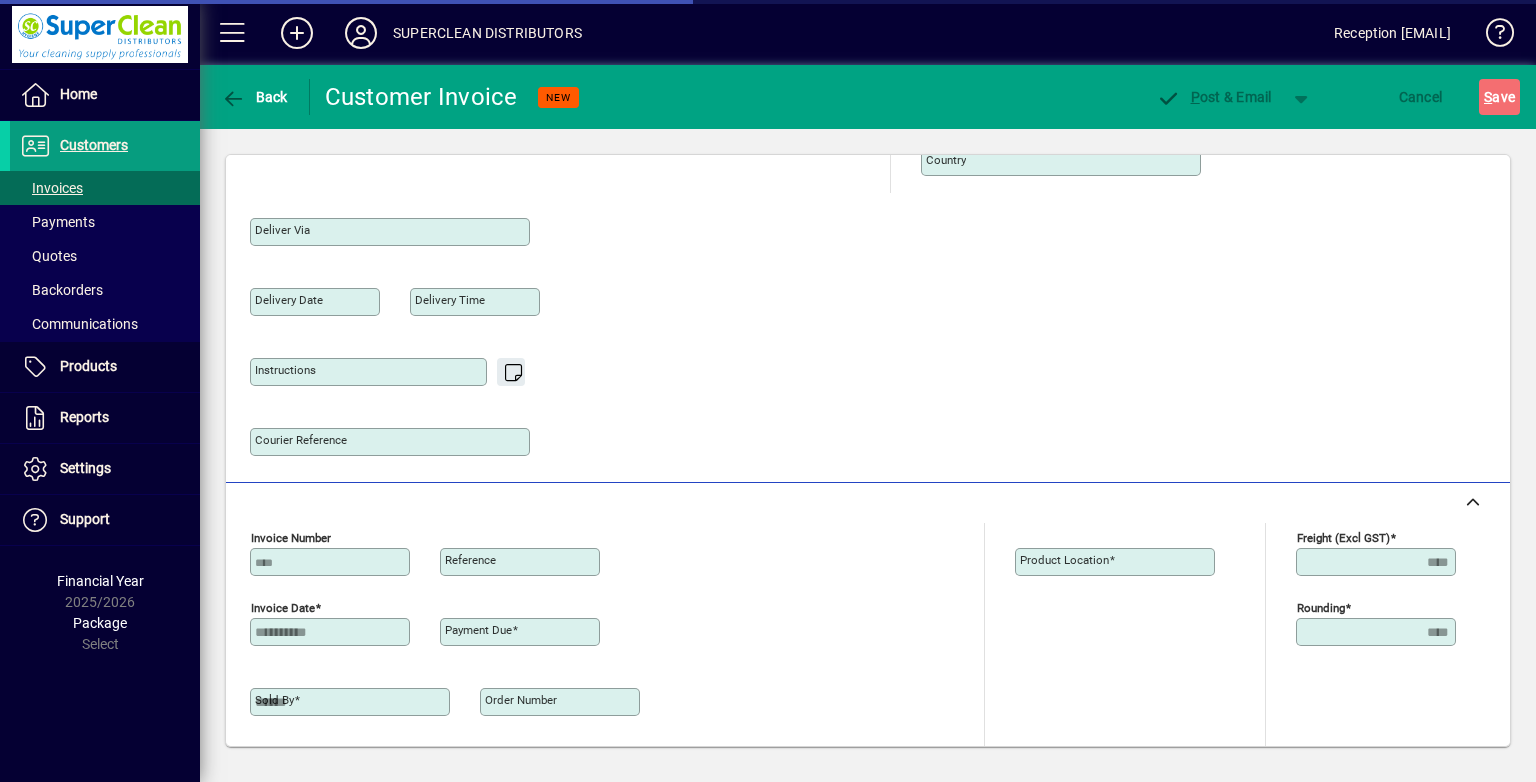 type on "**********" 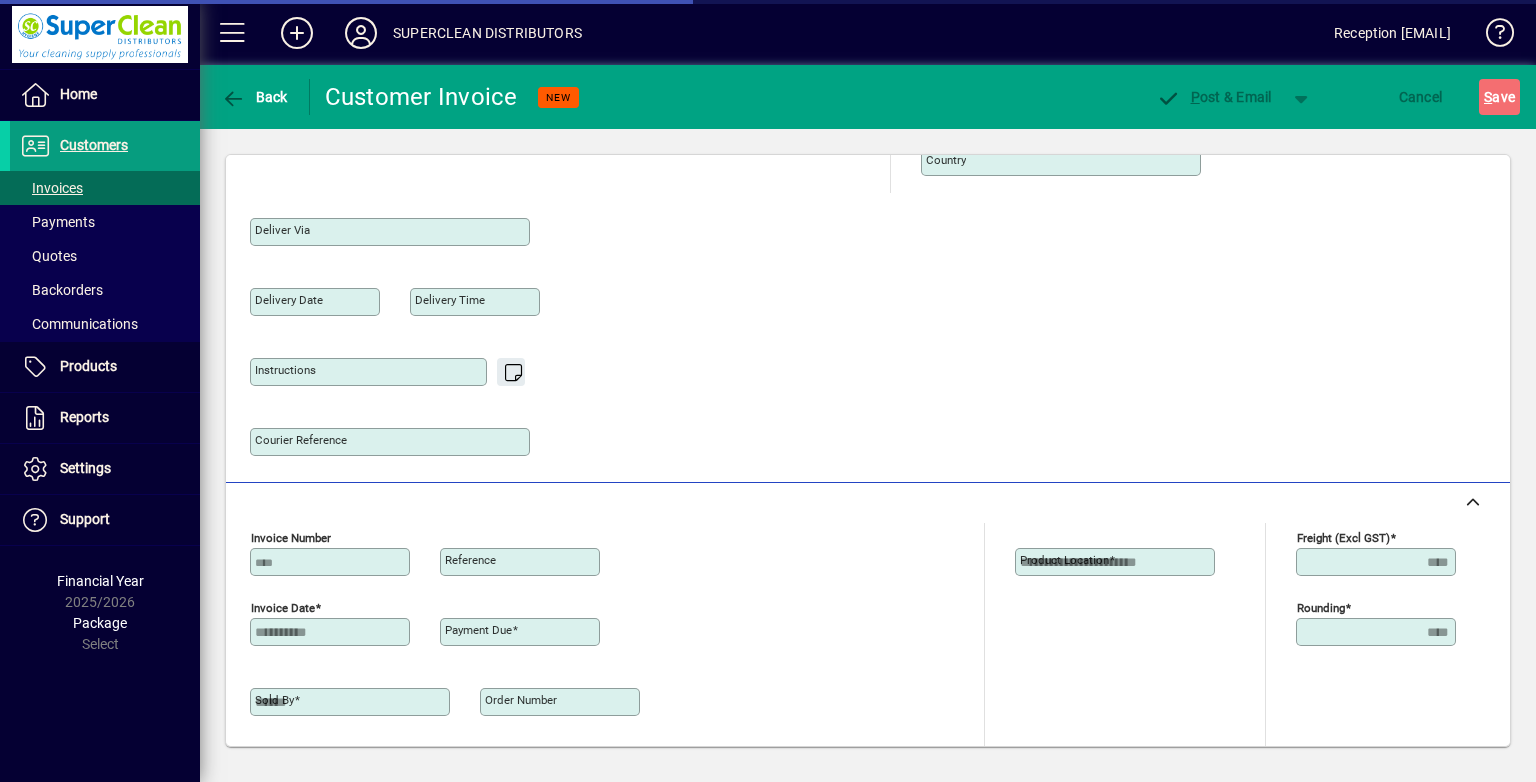 type on "**********" 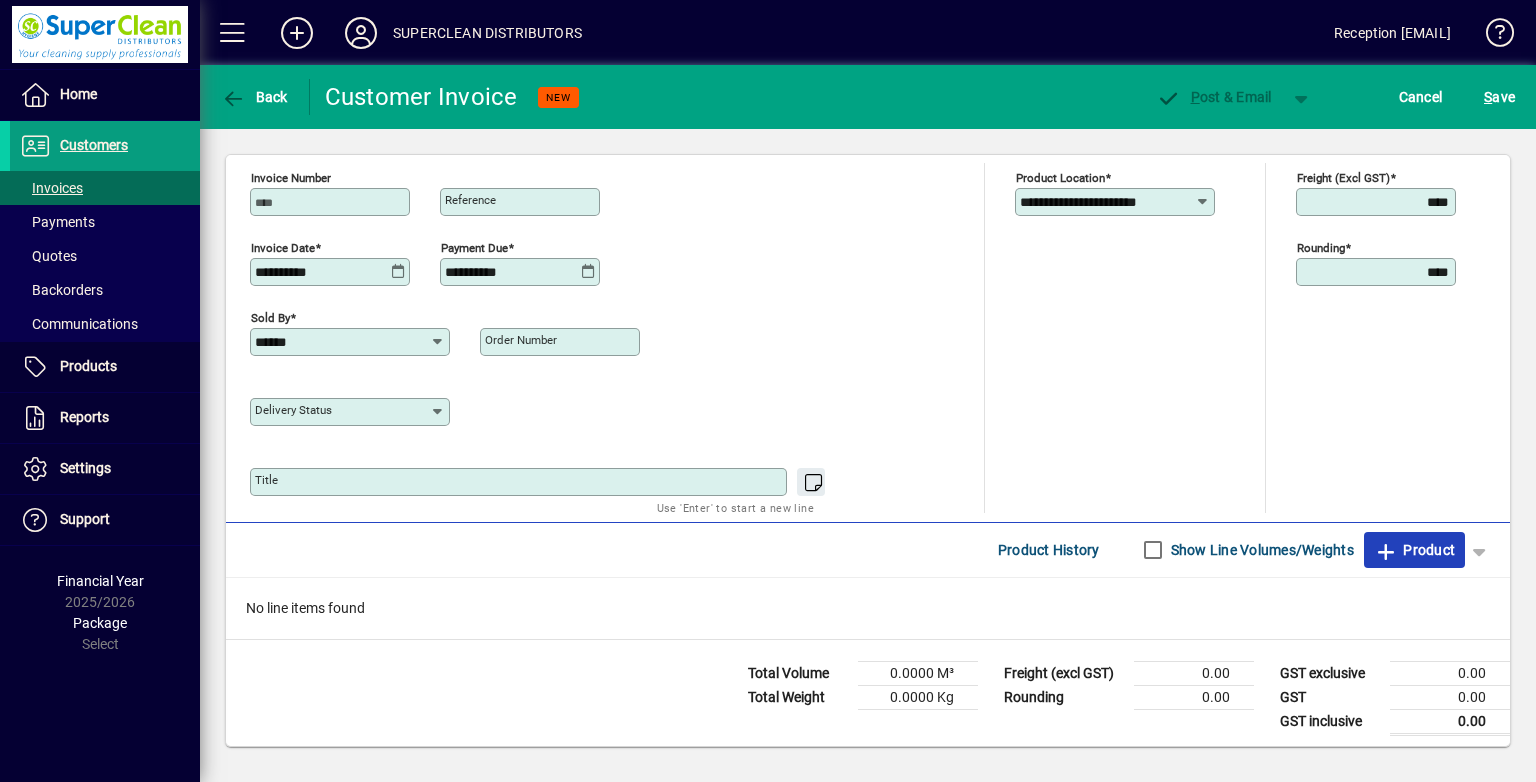 click on "Product" 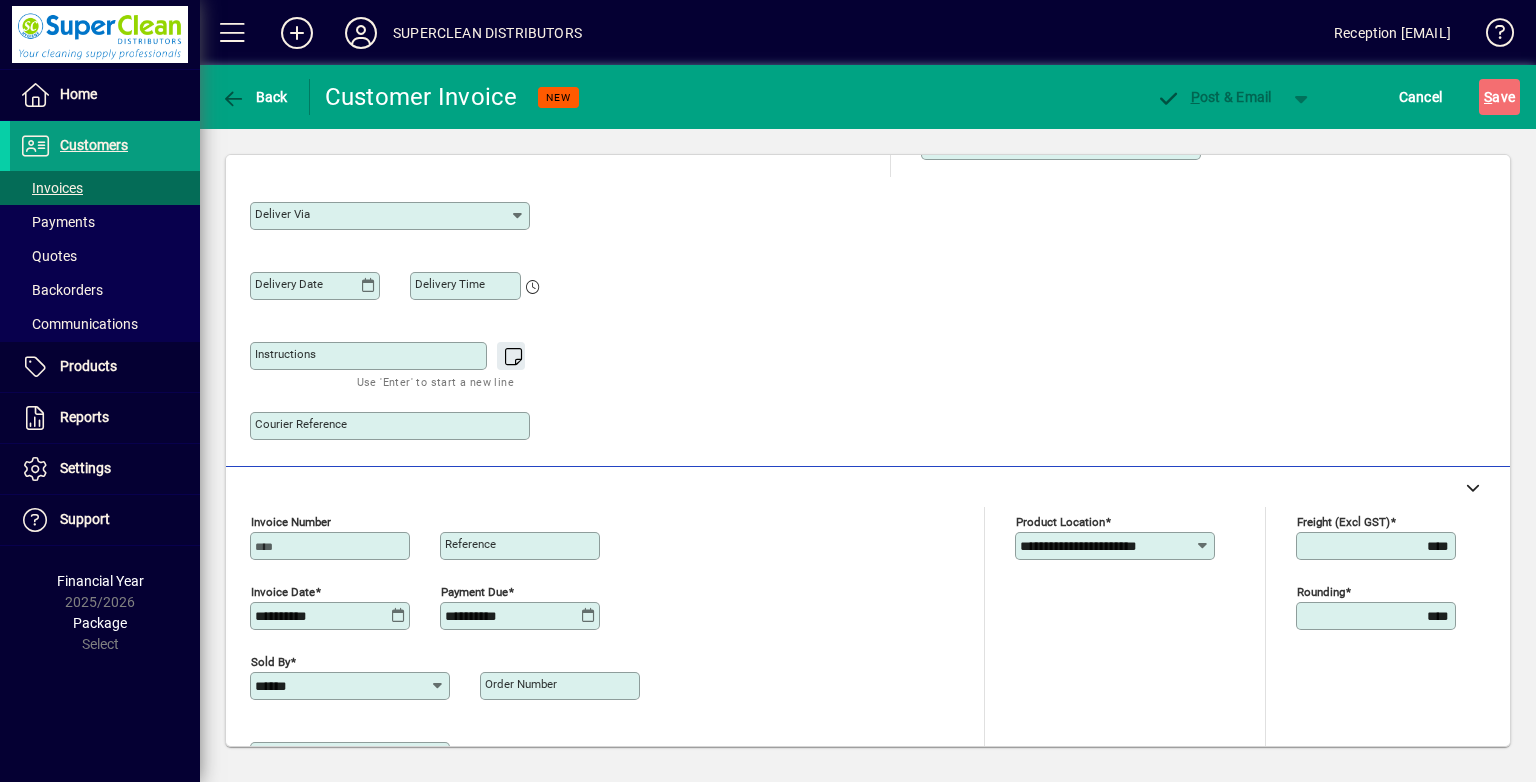 scroll, scrollTop: 44, scrollLeft: 0, axis: vertical 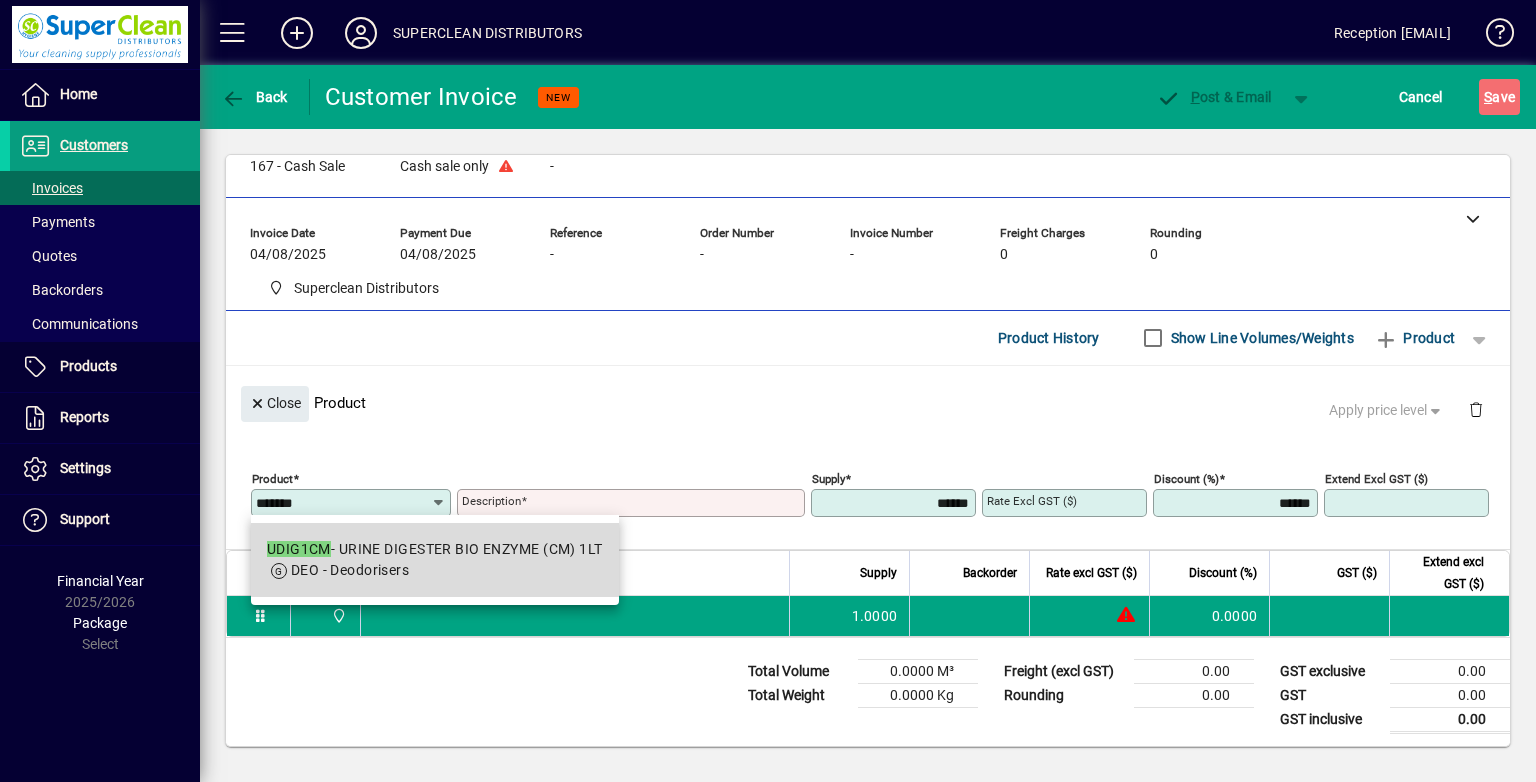 drag, startPoint x: 572, startPoint y: 570, endPoint x: 1236, endPoint y: 387, distance: 688.7561 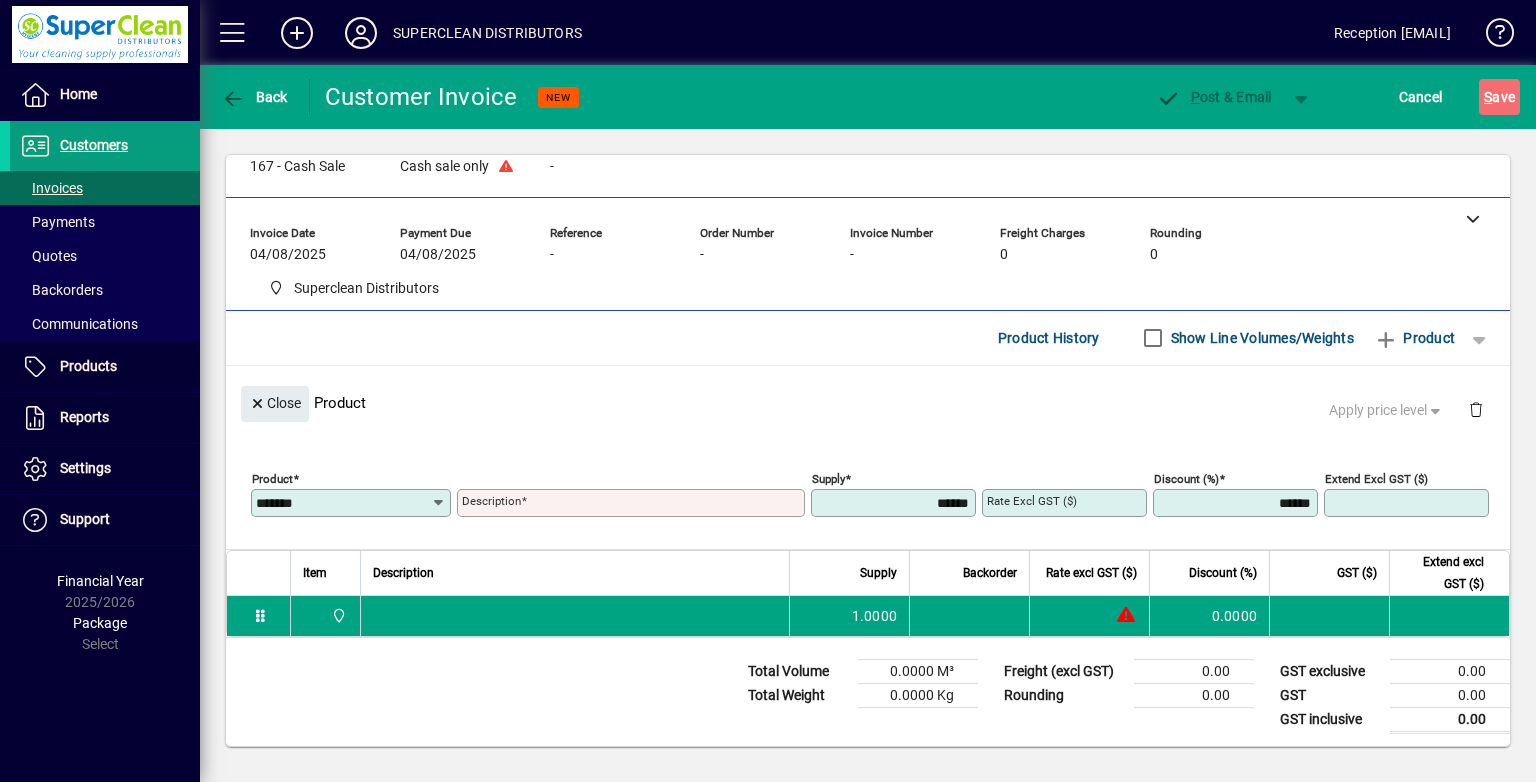 type on "*******" 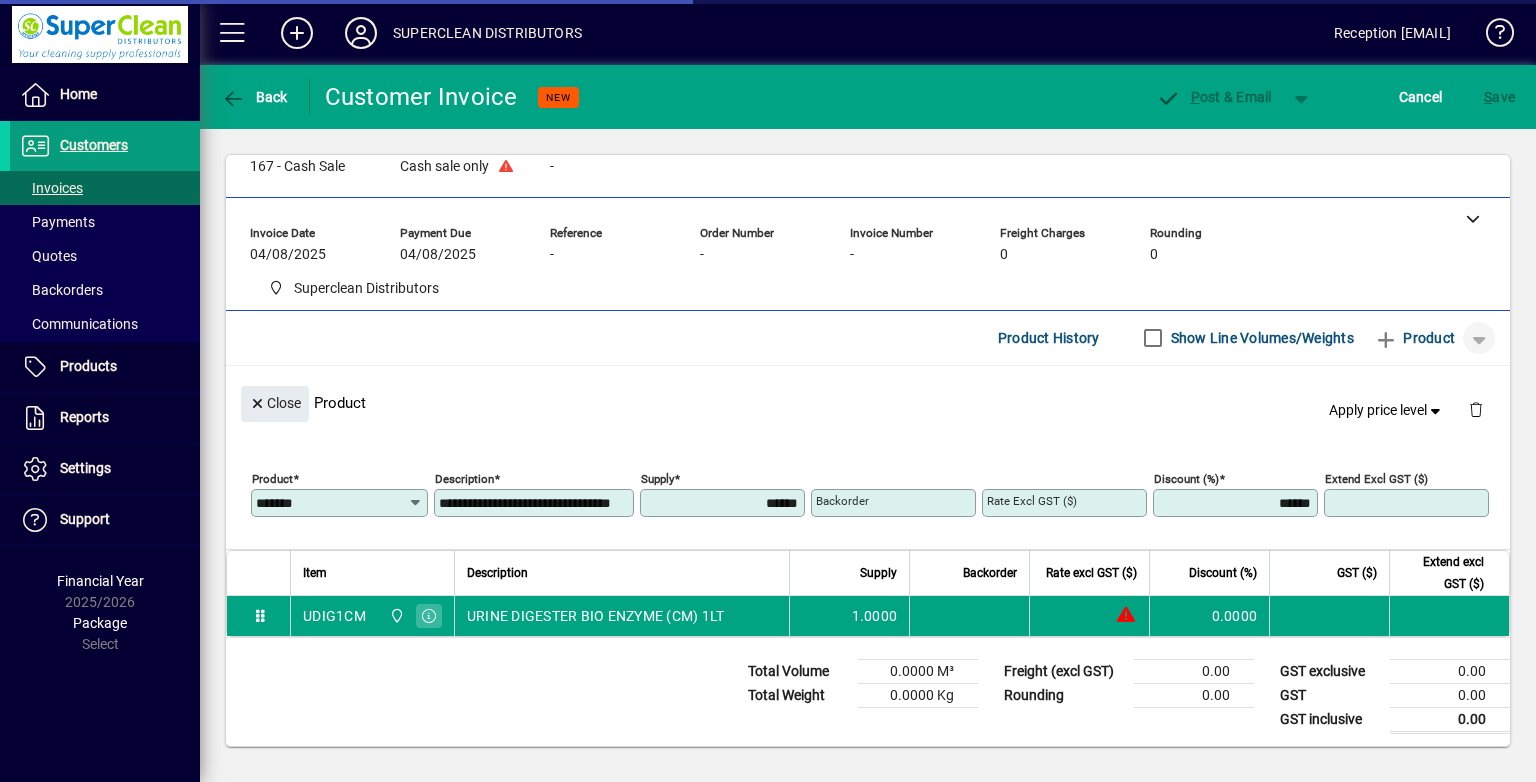 type on "*******" 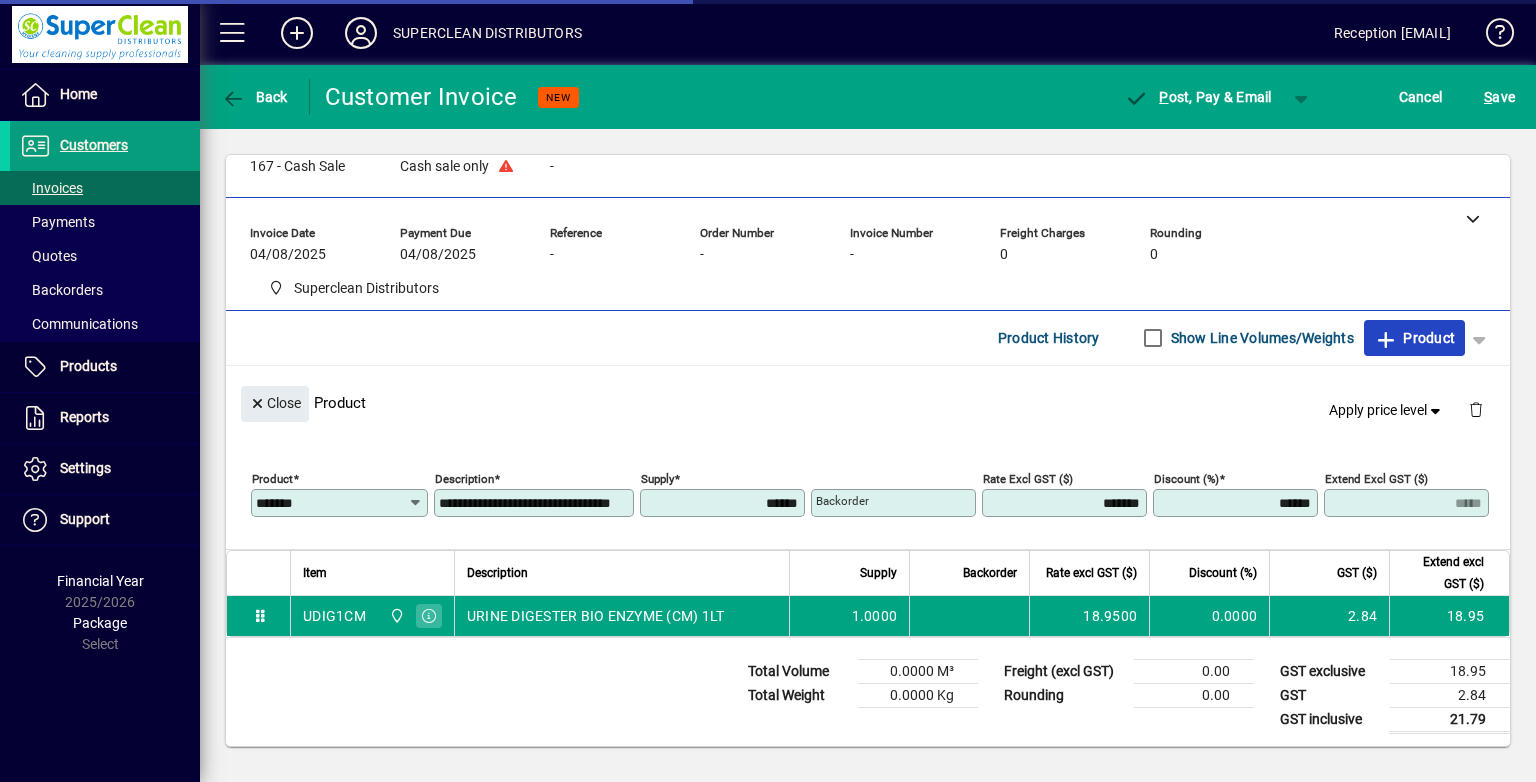 click on "Product" 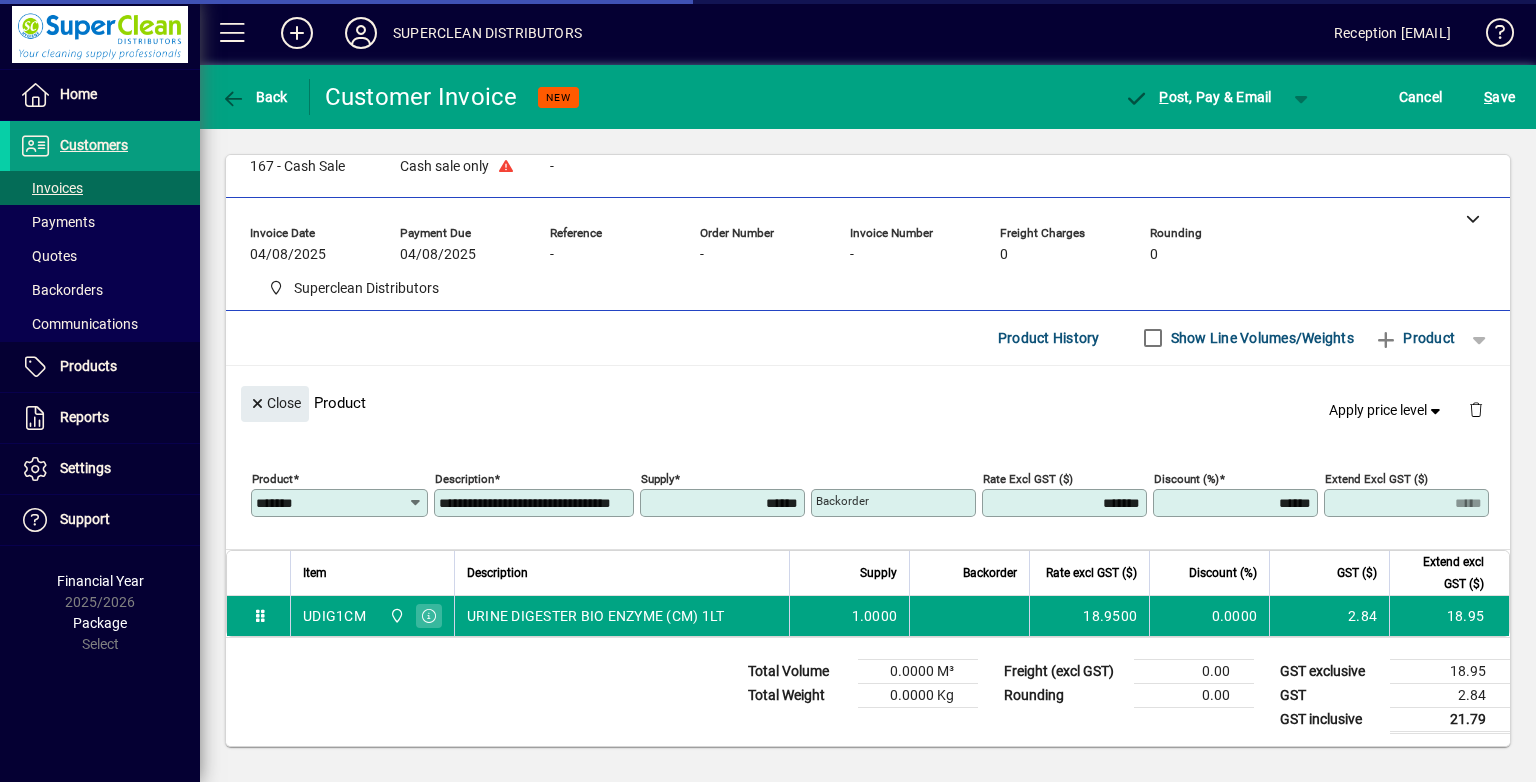 type 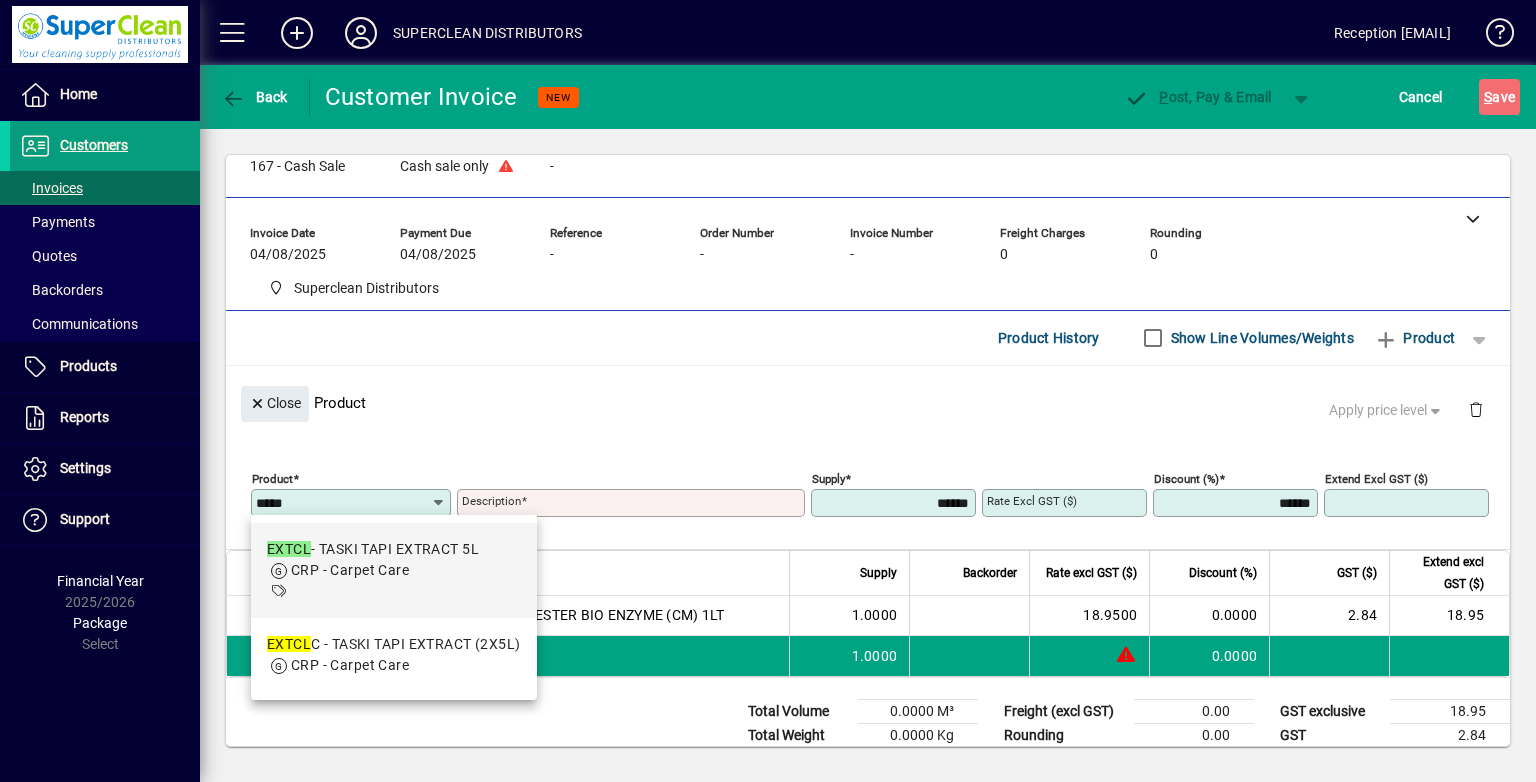 click on "EXTCL  - TASKI TAPI EXTRACT 5L" at bounding box center [373, 549] 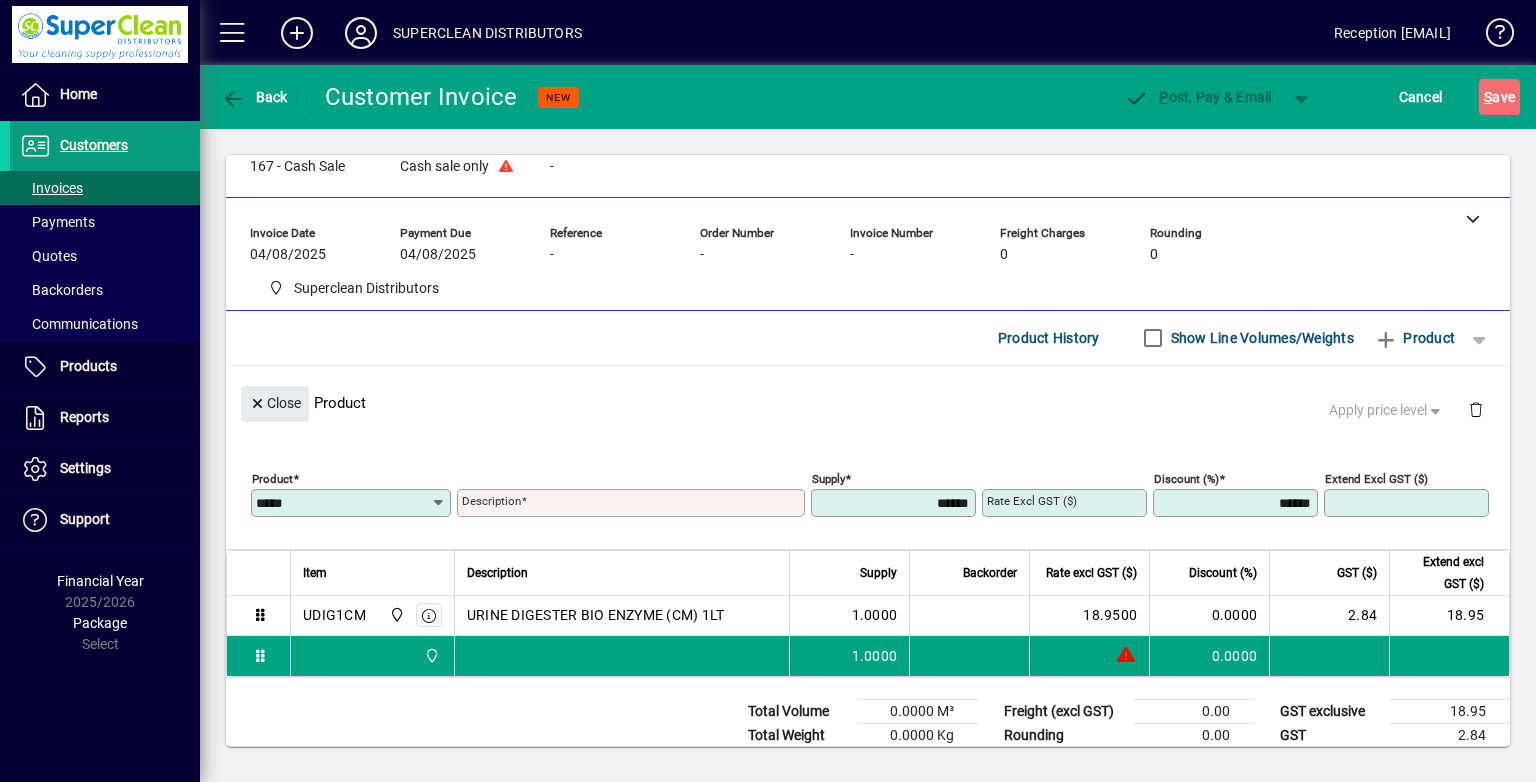 type on "*****" 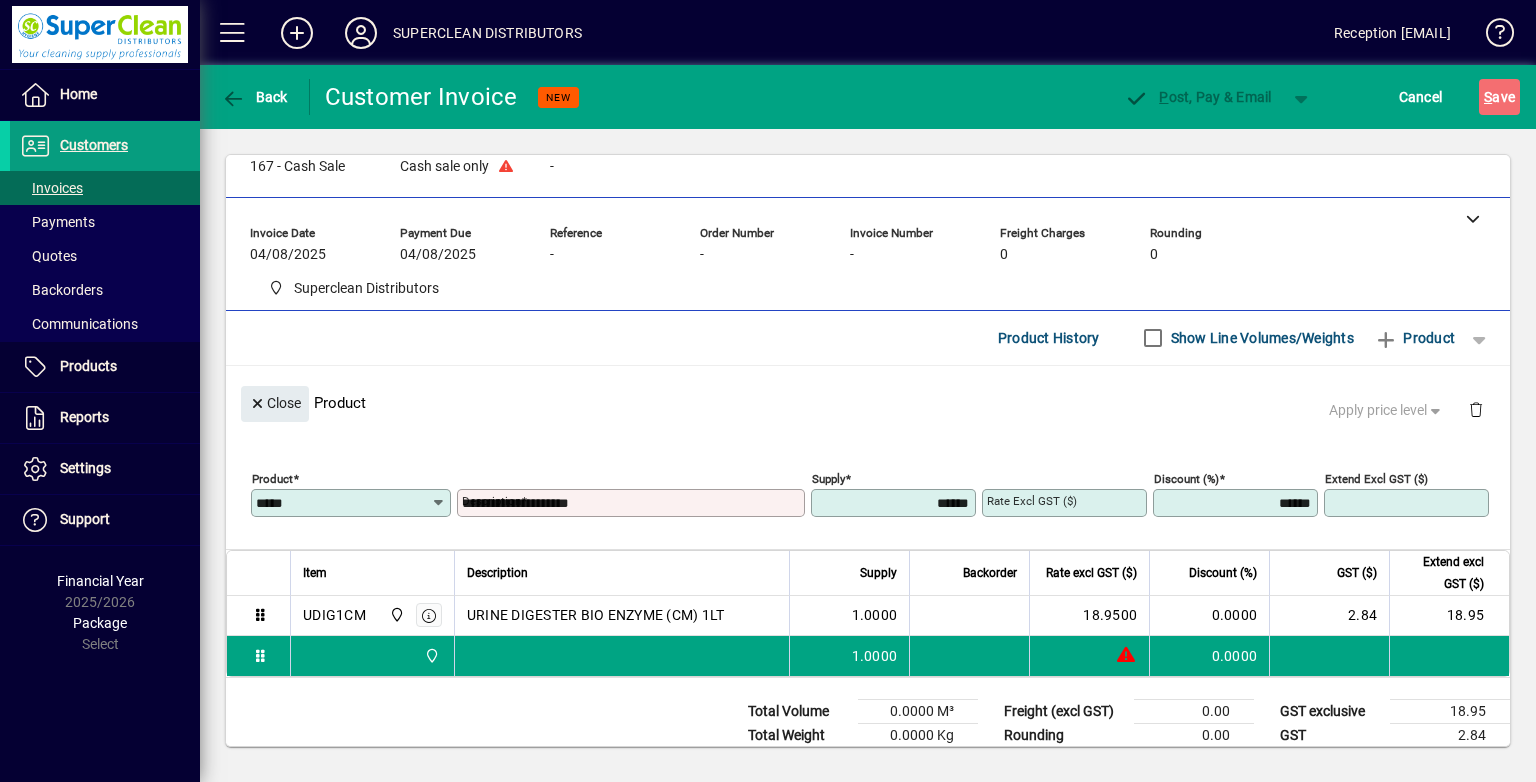 type on "*******" 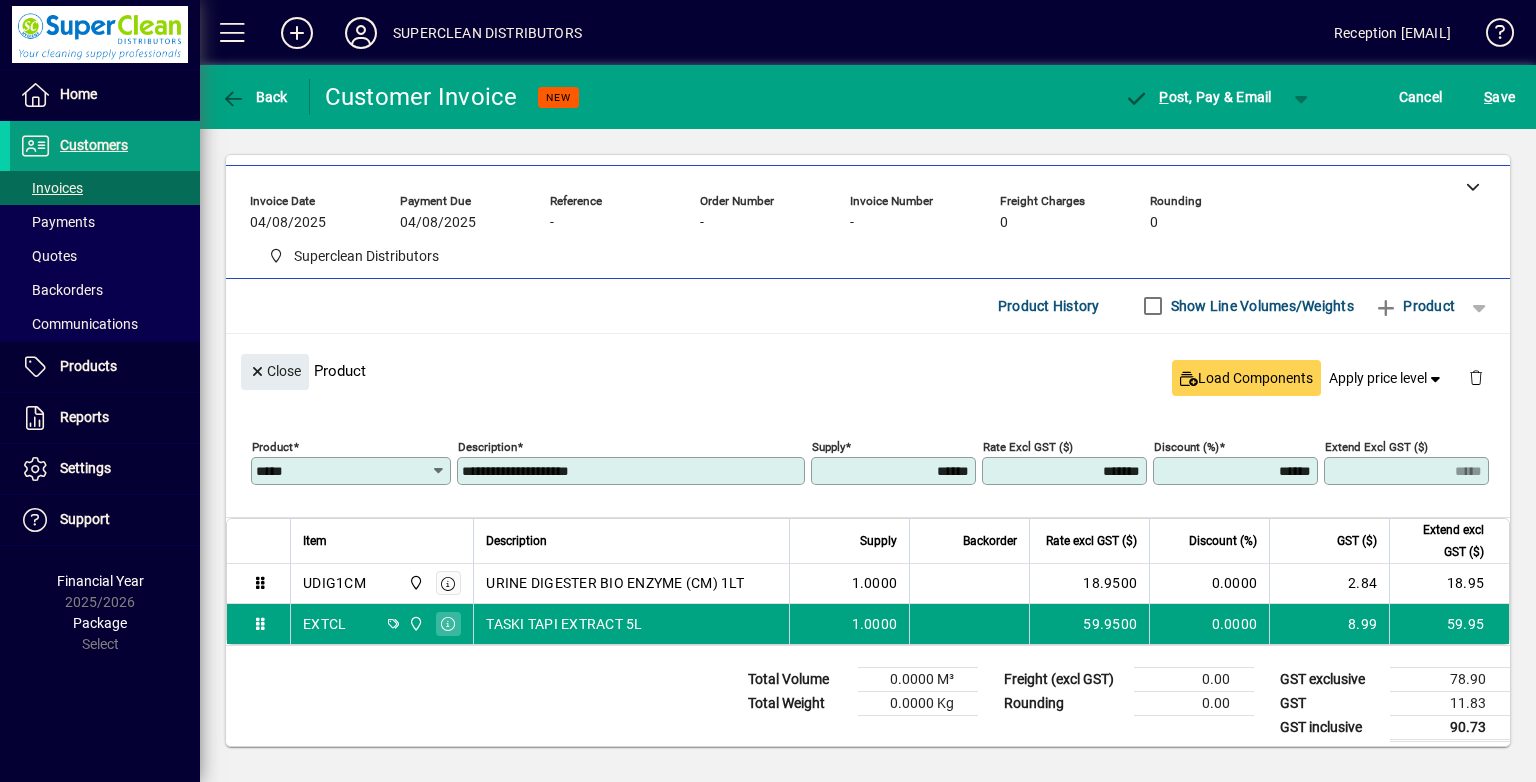 scroll, scrollTop: 84, scrollLeft: 0, axis: vertical 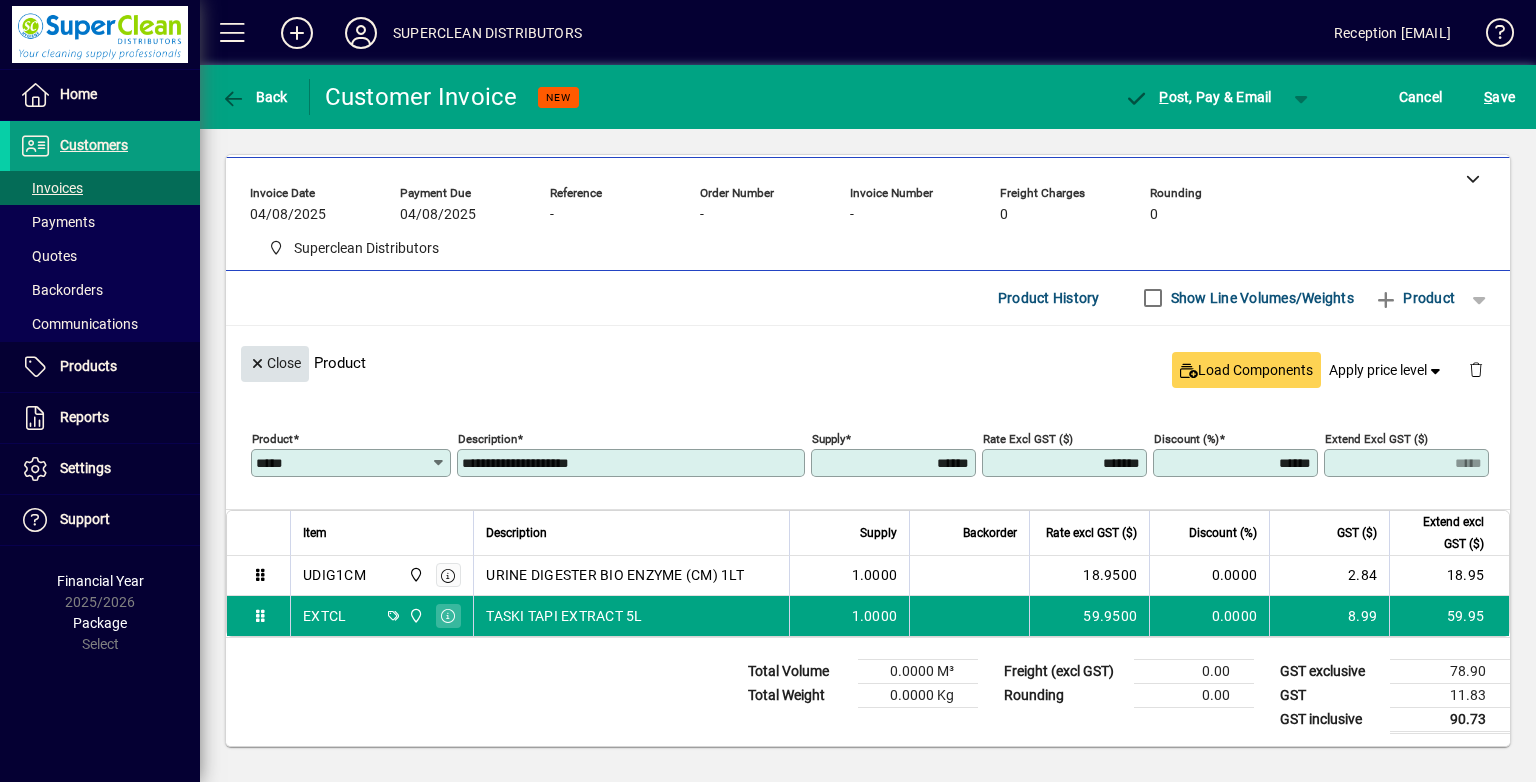 click on "Close  Product   Load Components   Apply price level" 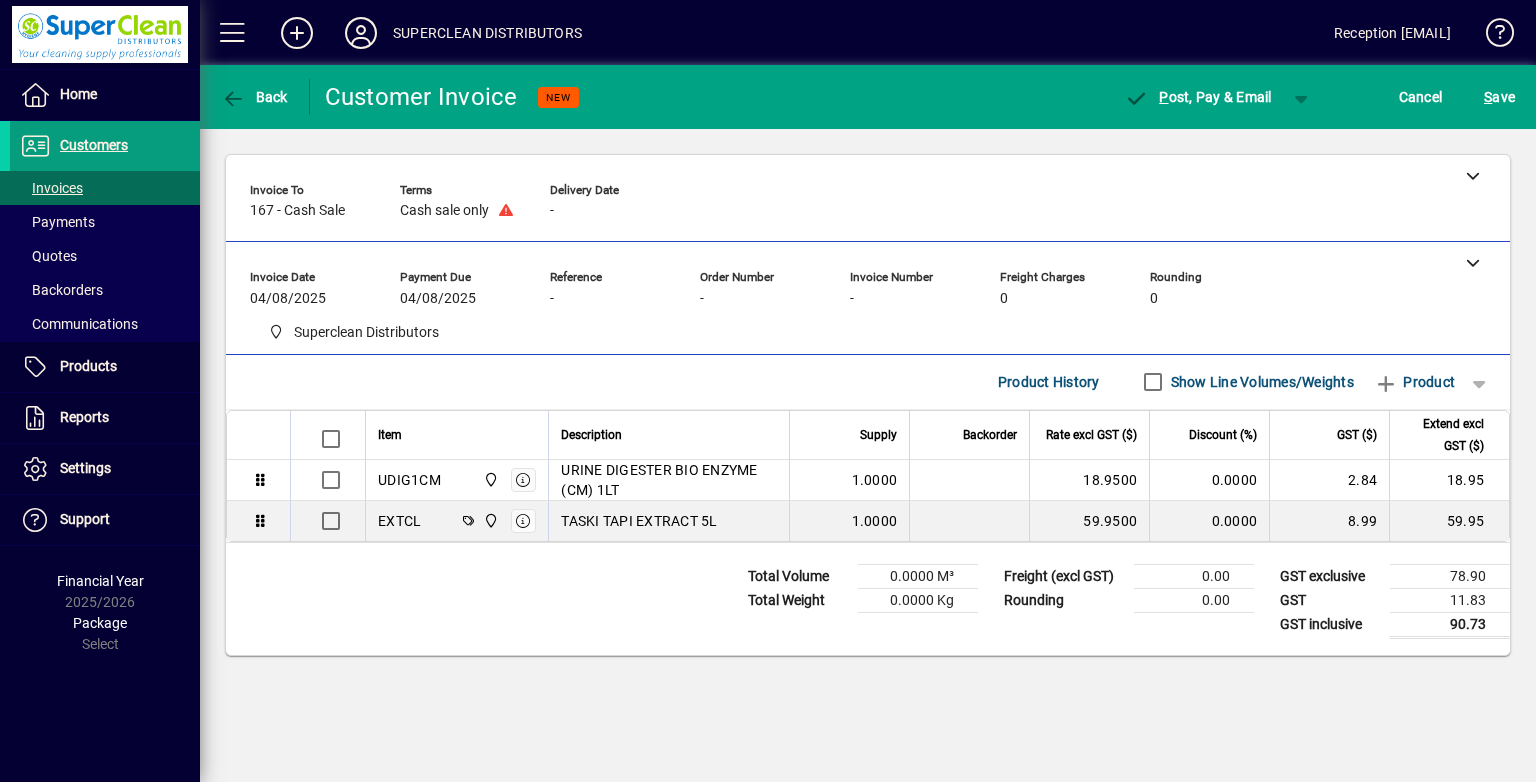 scroll, scrollTop: 0, scrollLeft: 0, axis: both 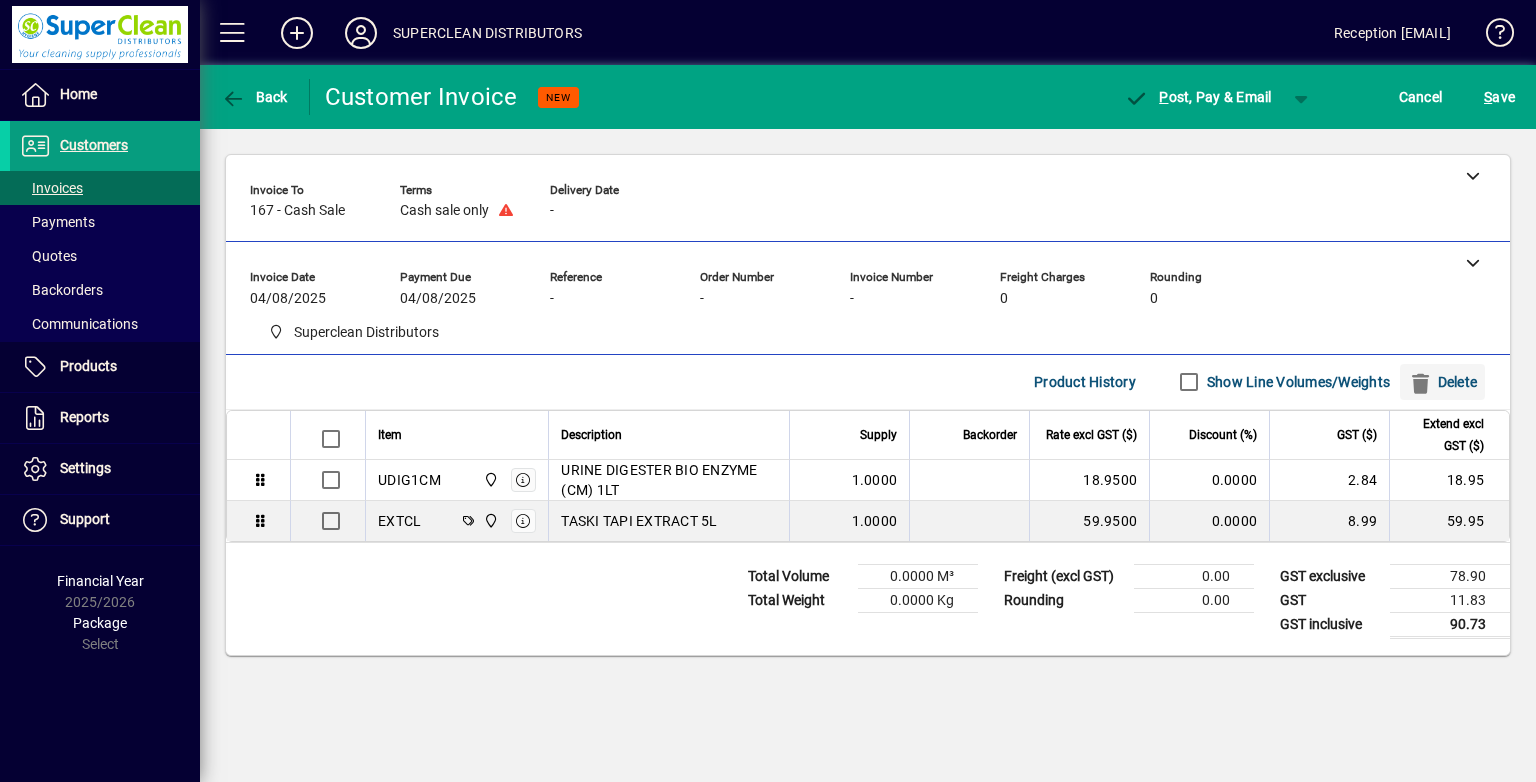 click on "Delete" 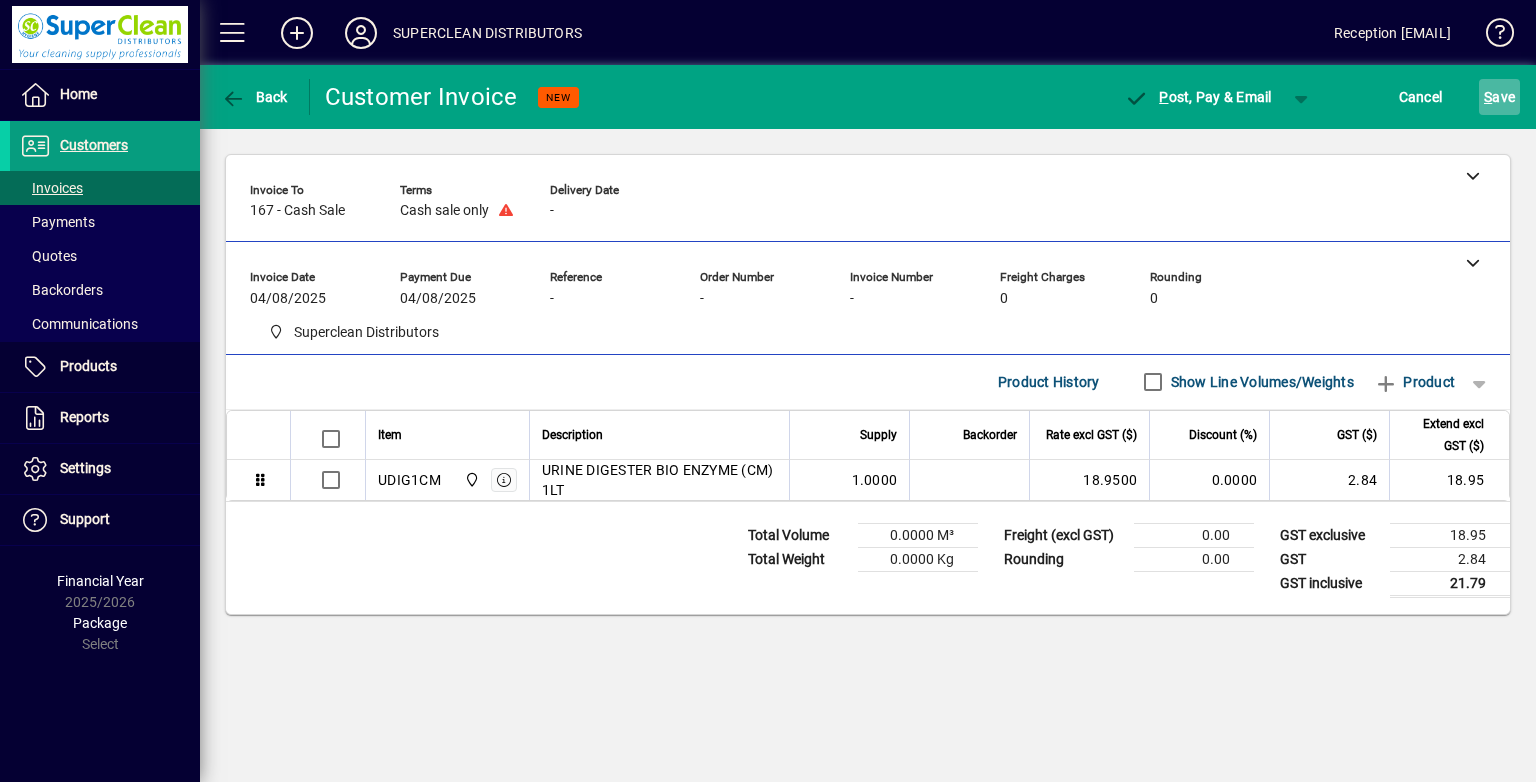 click on "S ave" 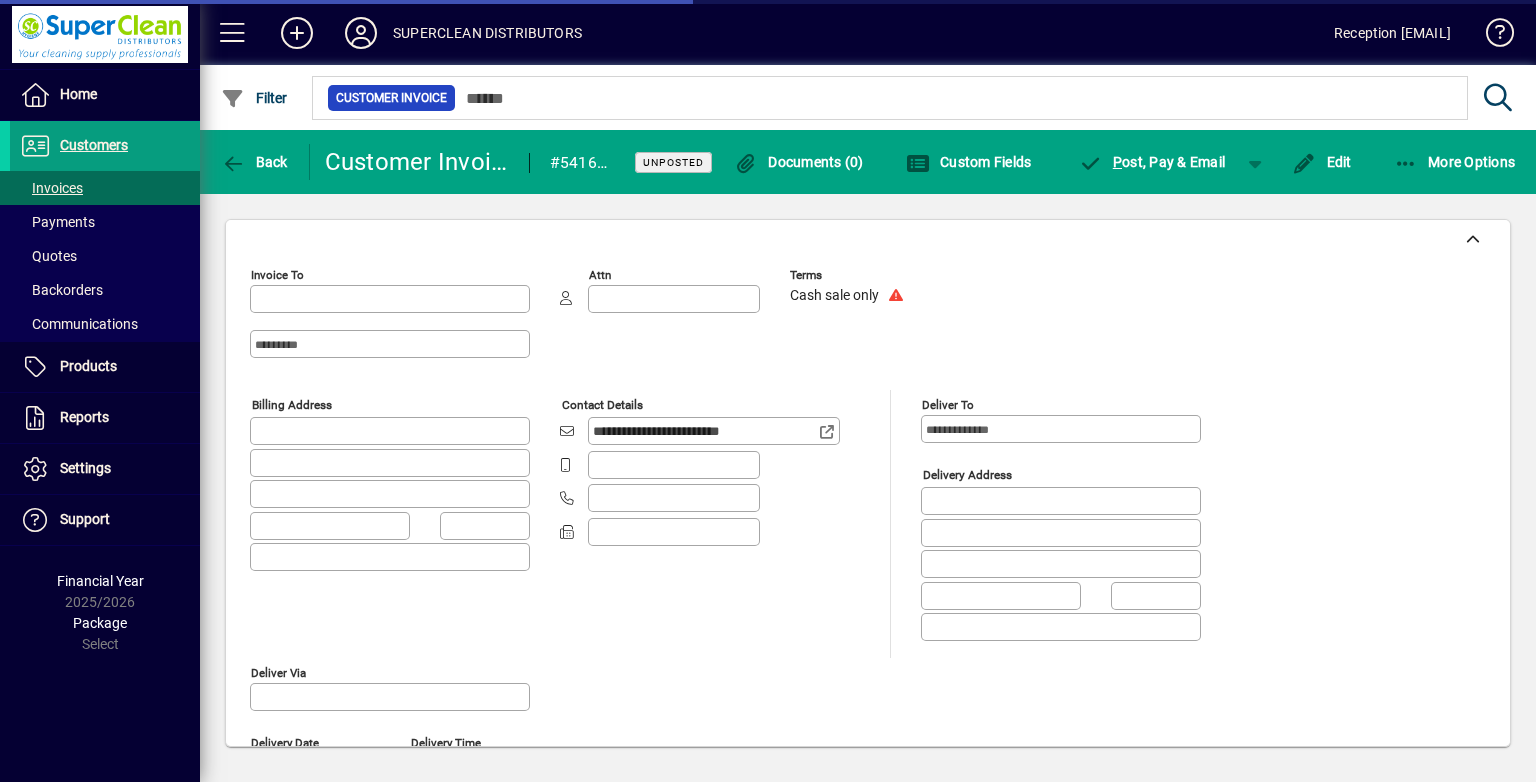 type on "**********" 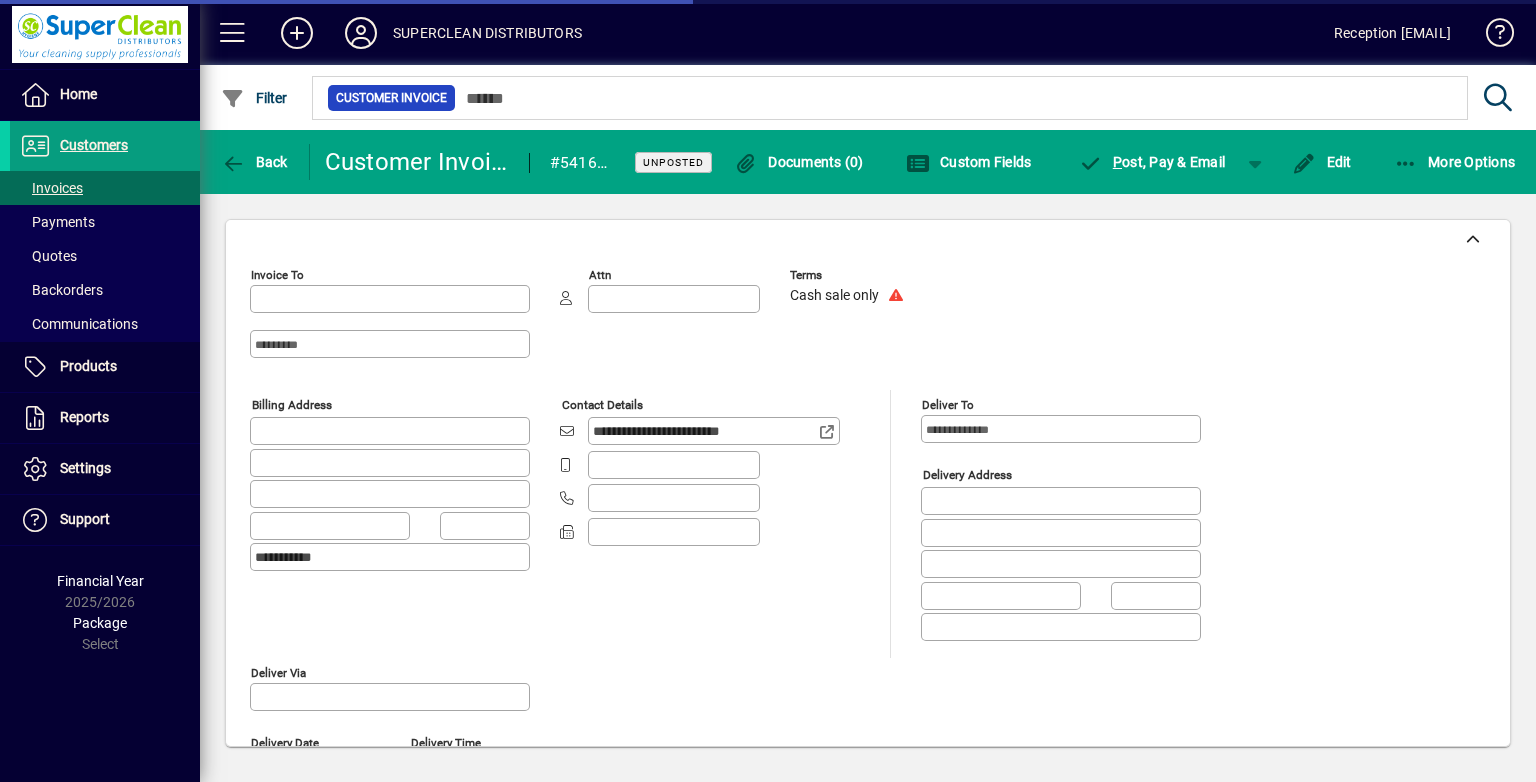 type on "******" 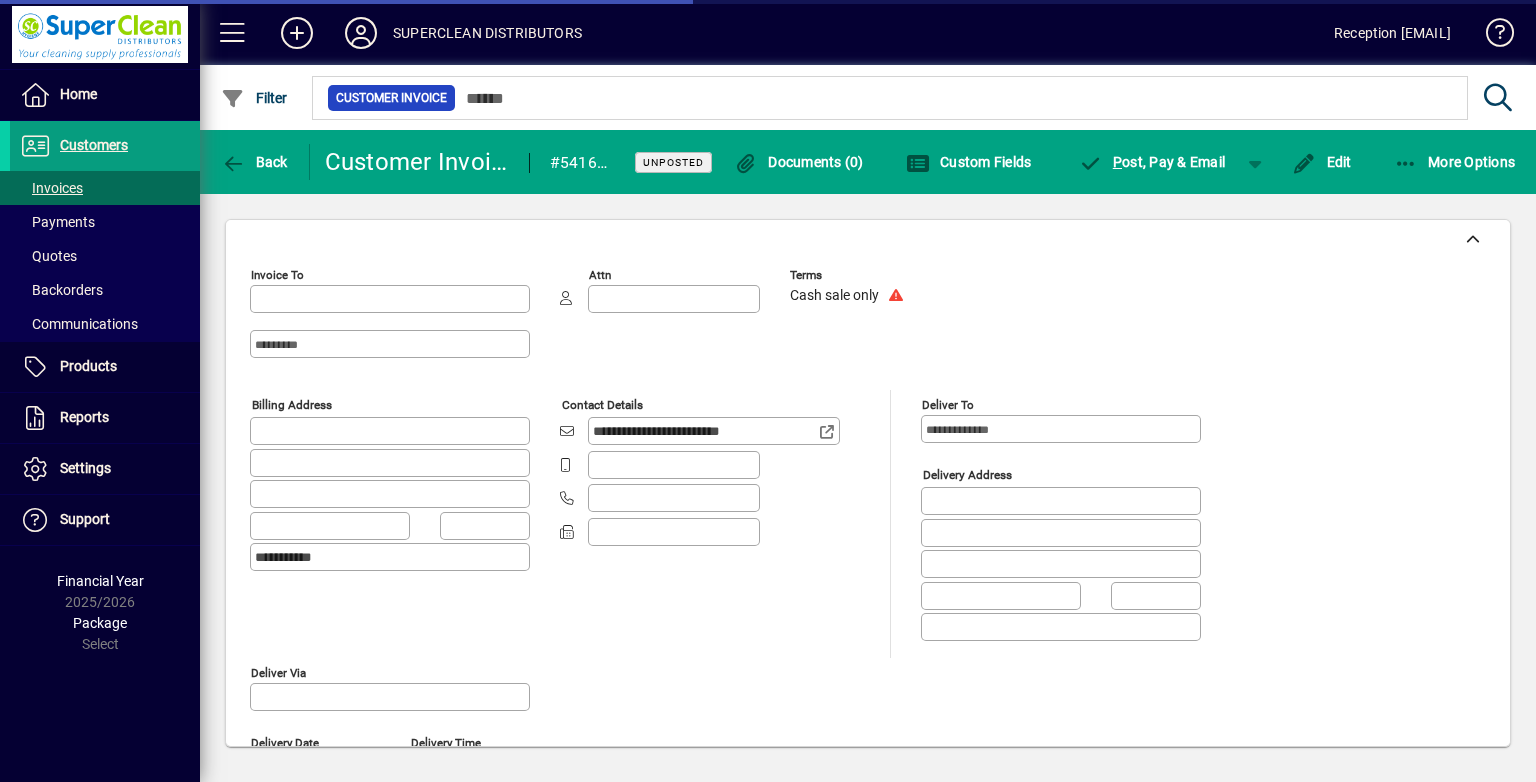 type on "**********" 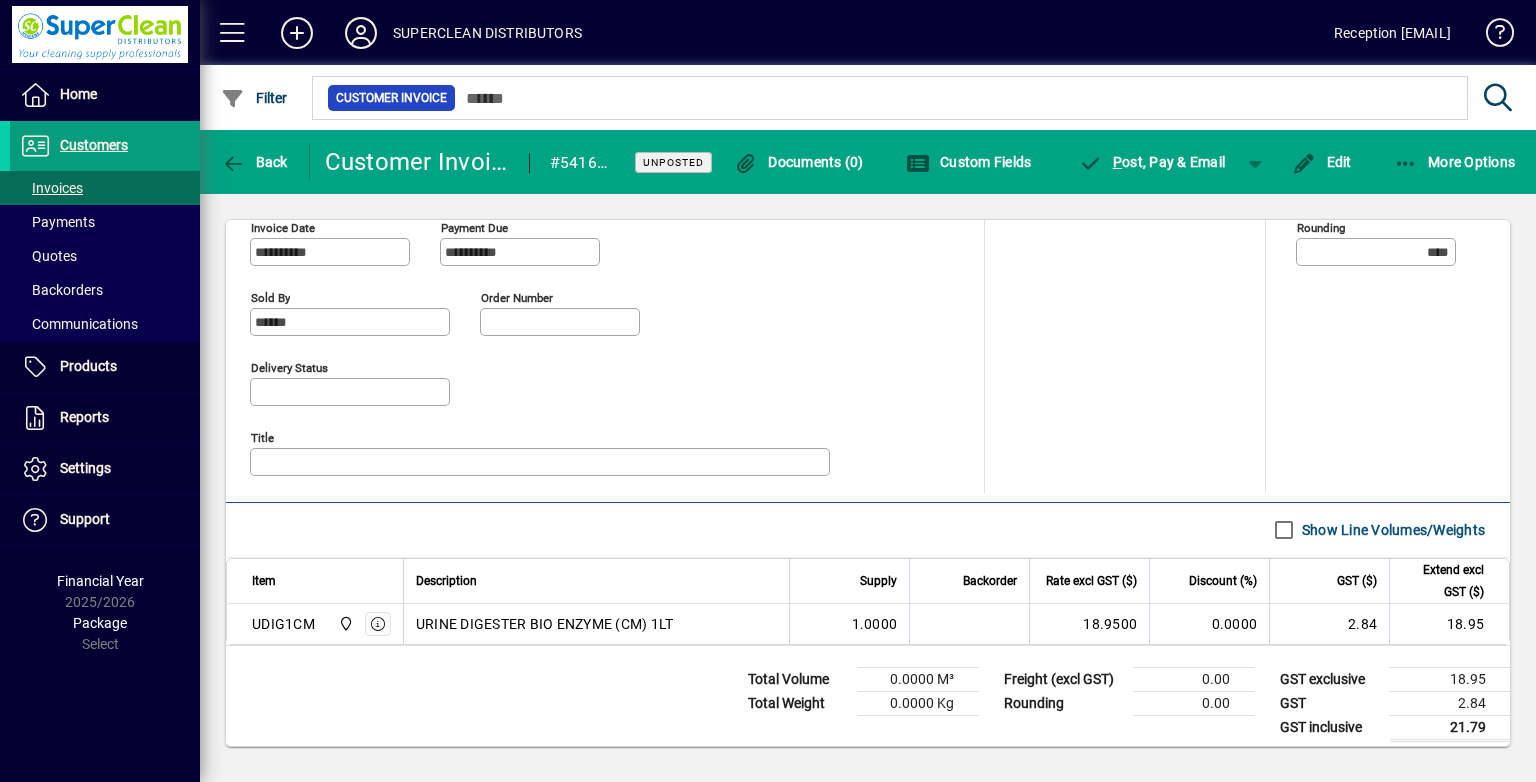 scroll, scrollTop: 751, scrollLeft: 0, axis: vertical 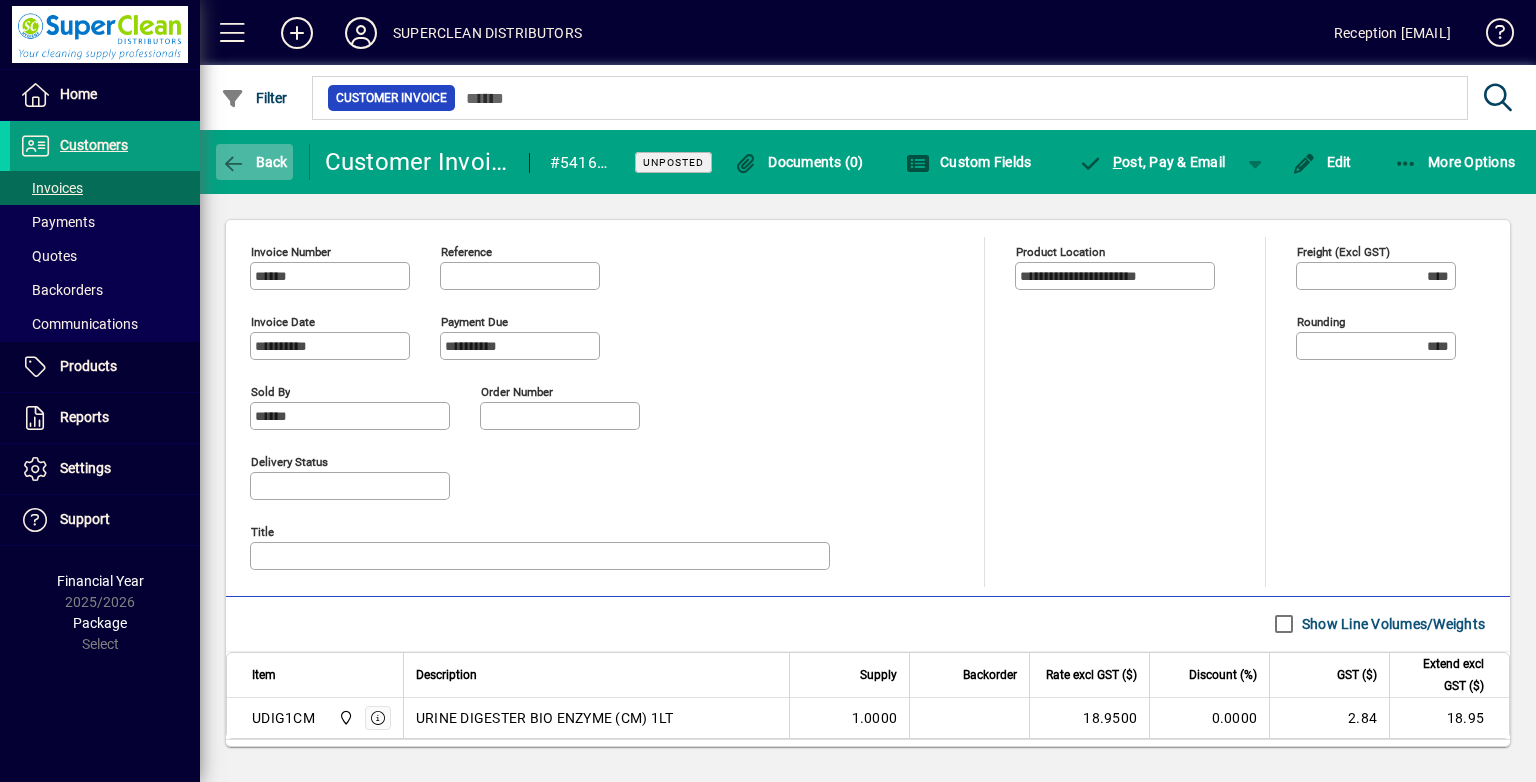 click 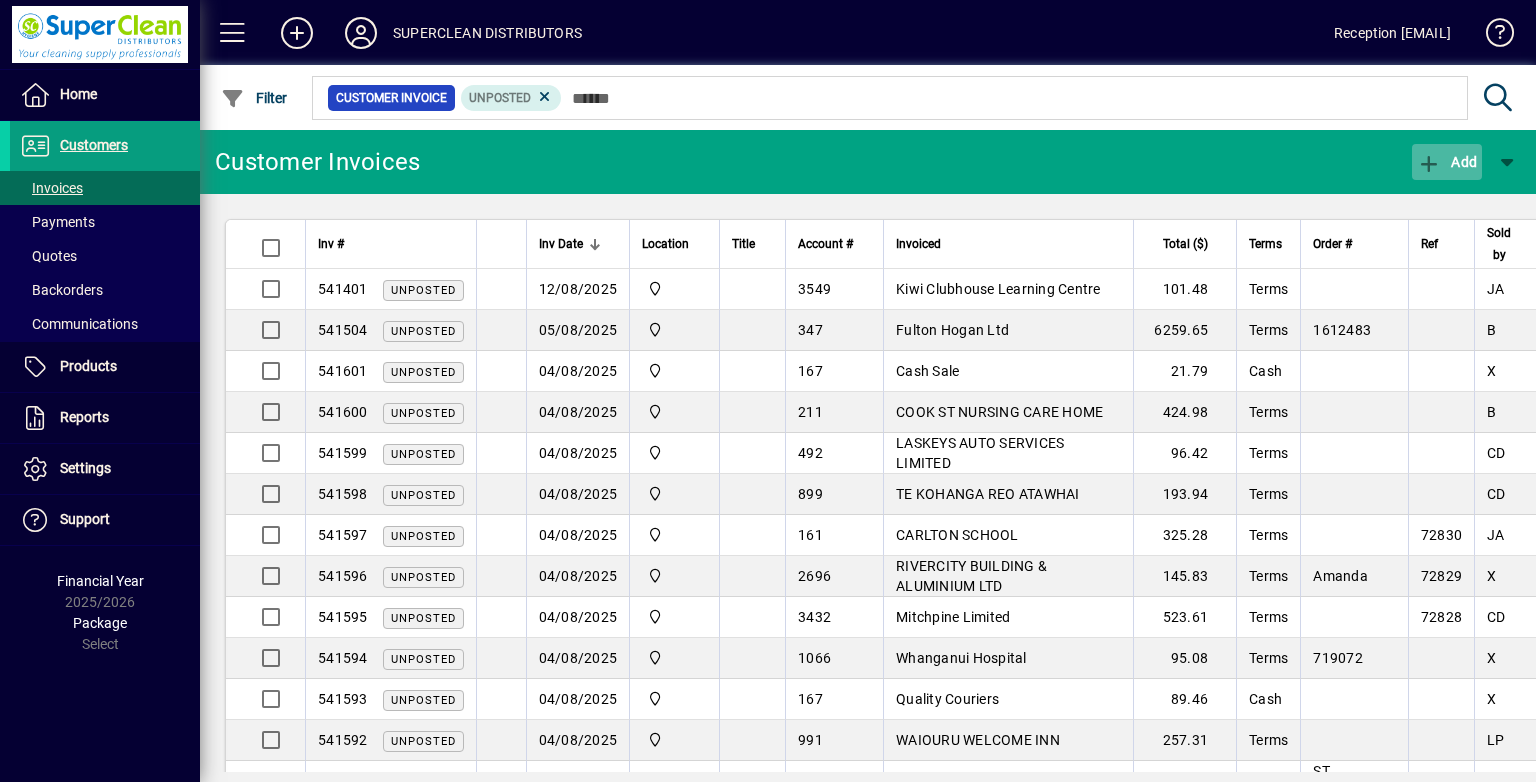 click 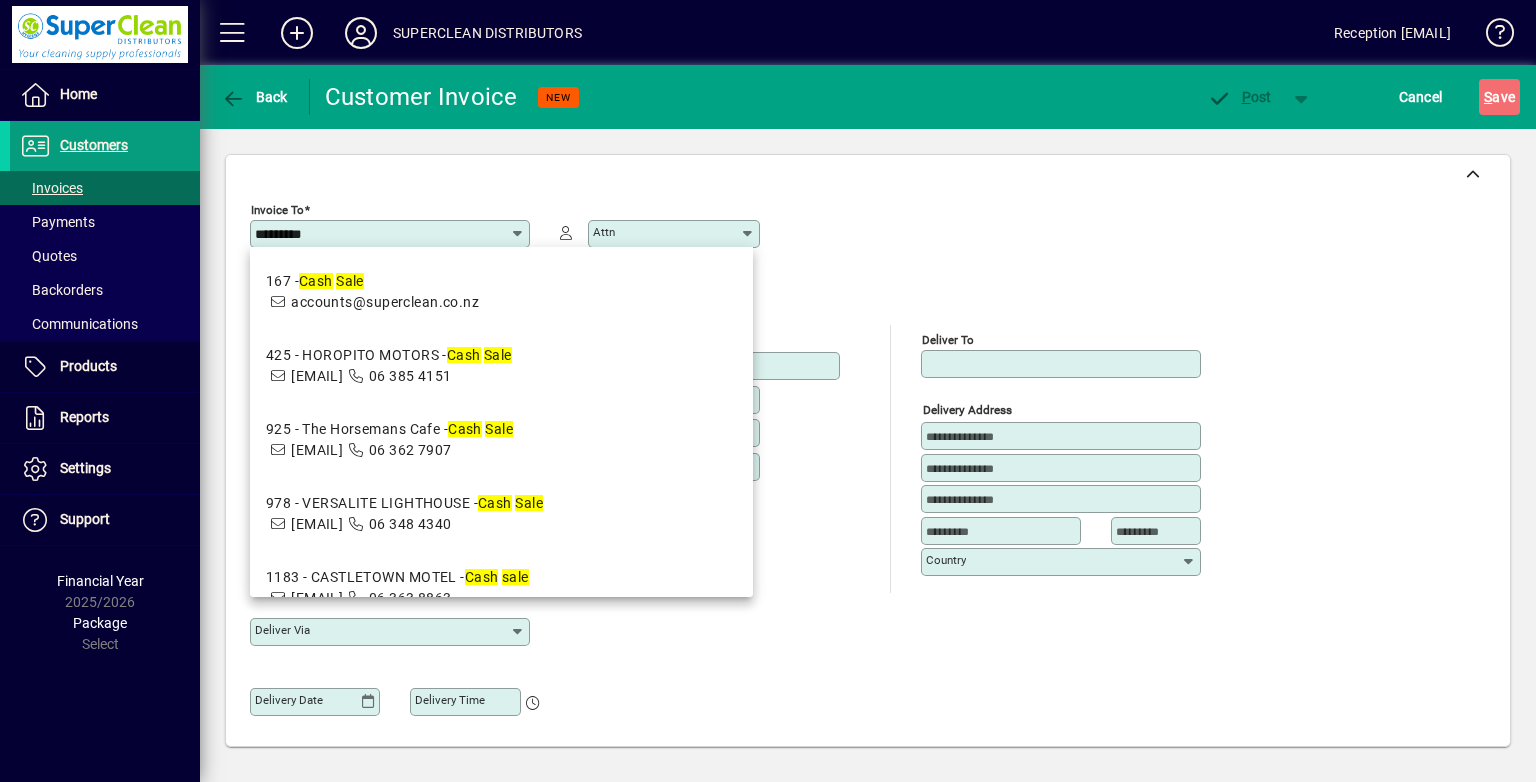 drag, startPoint x: 446, startPoint y: 299, endPoint x: 716, endPoint y: 410, distance: 291.92636 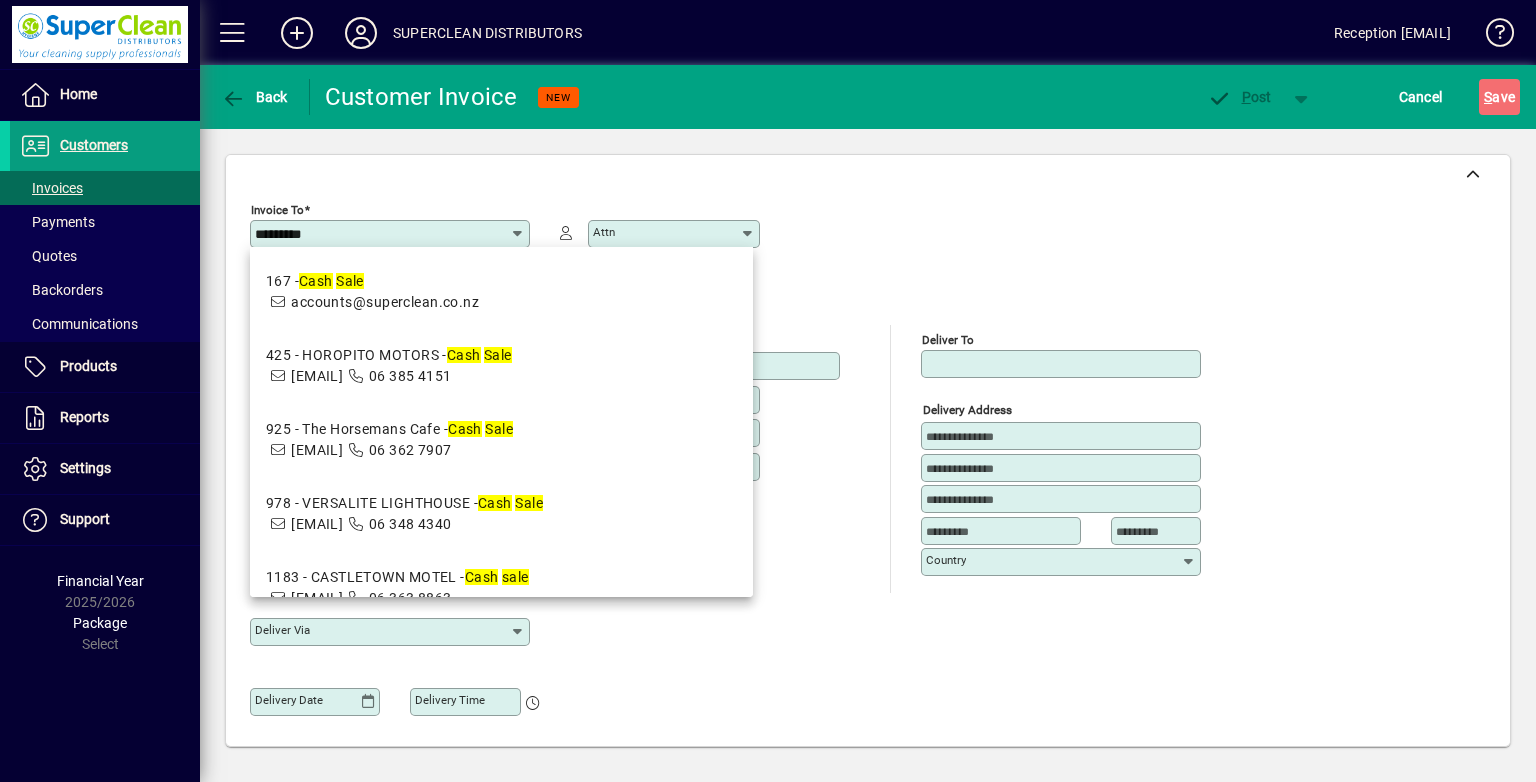 click on "accounts@superclean.co.nz" at bounding box center [385, 302] 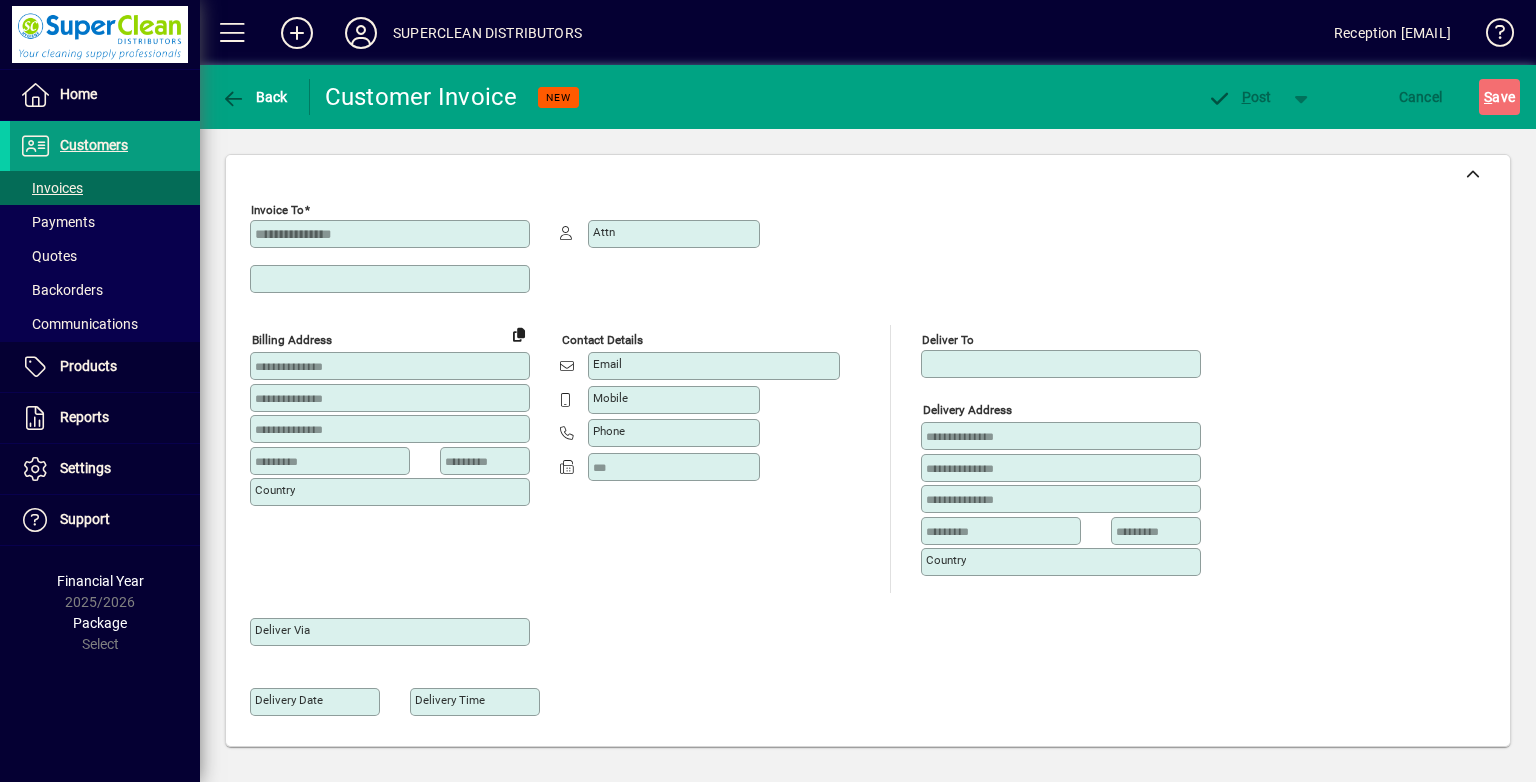 type on "**********" 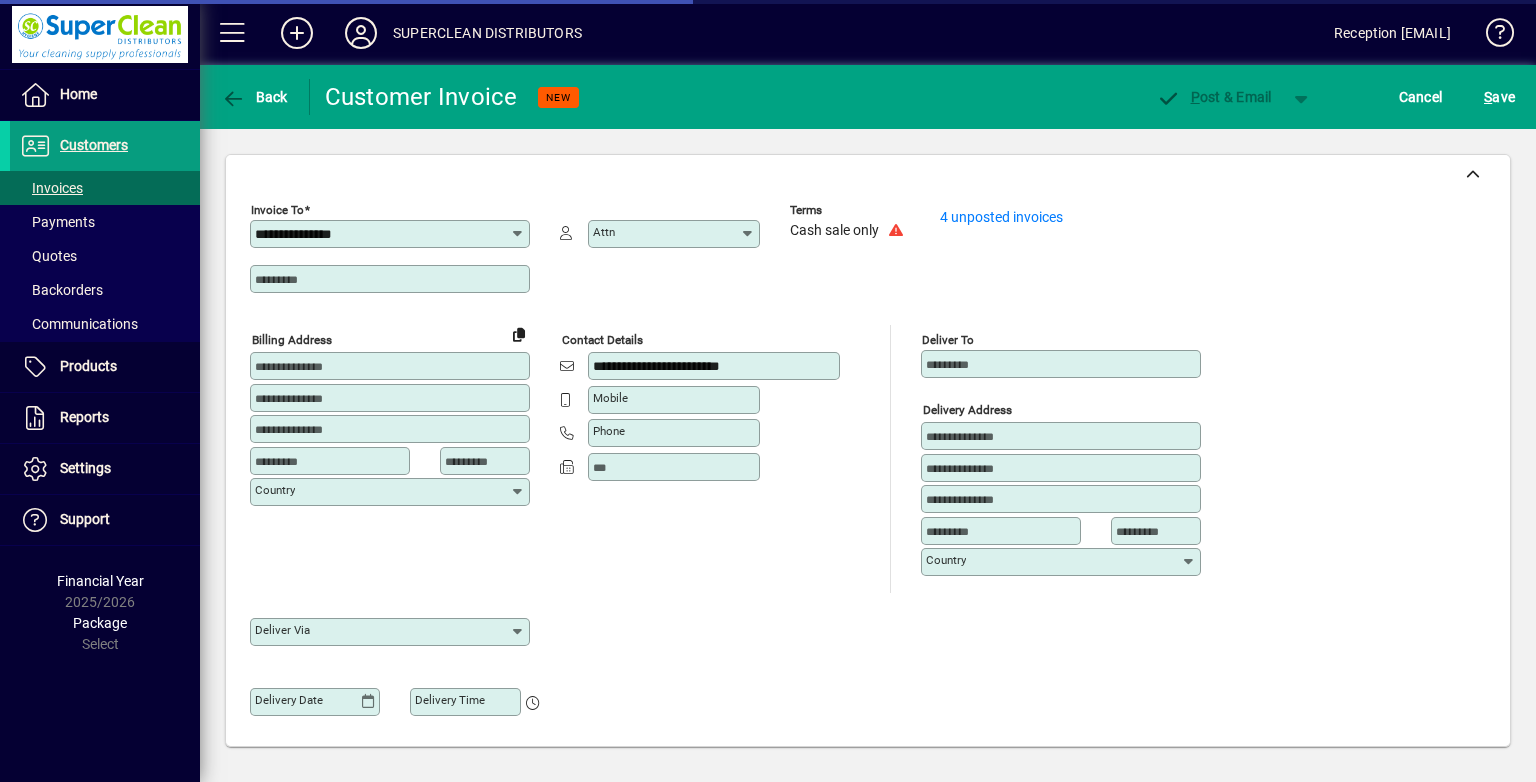 type on "**********" 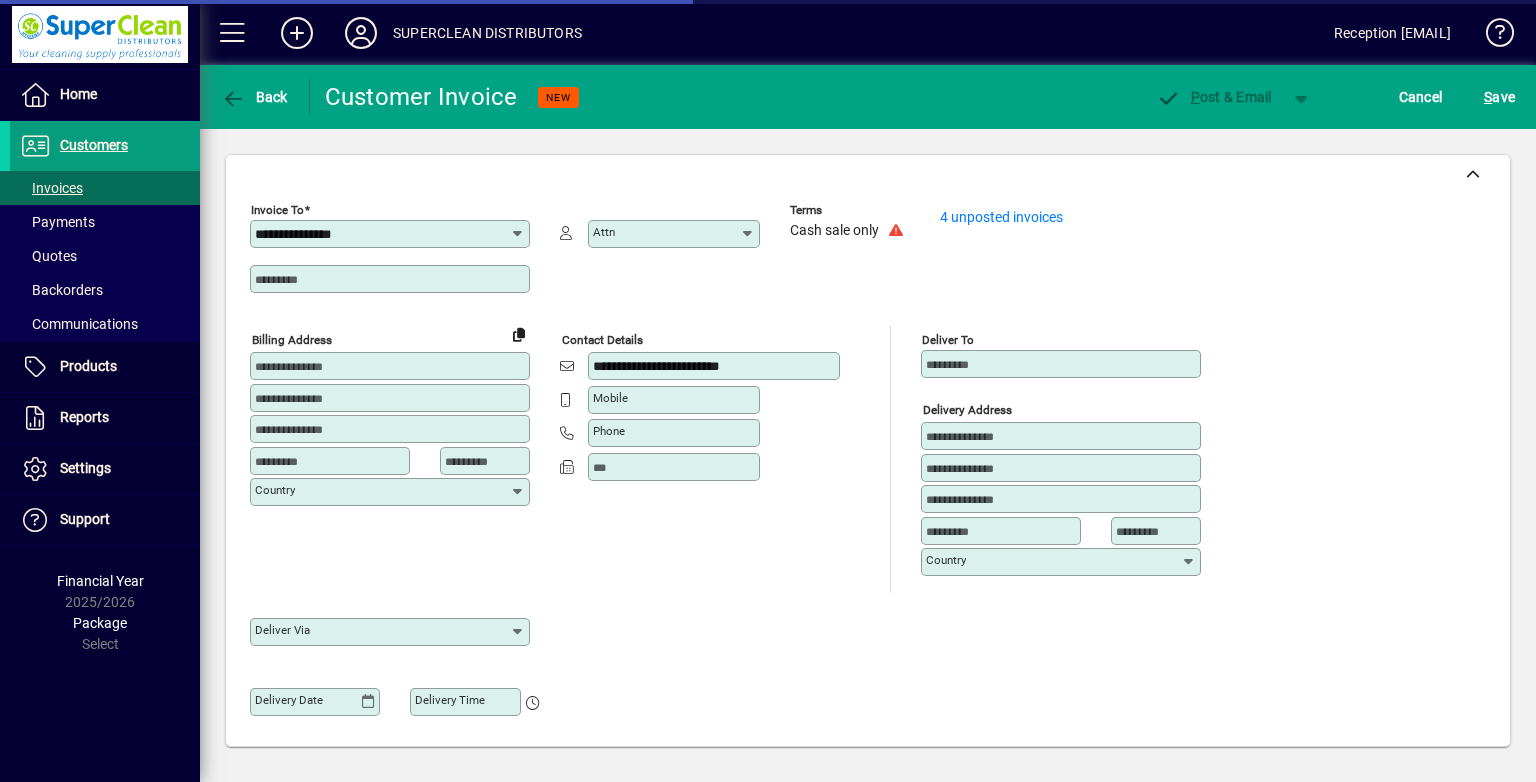 type on "******" 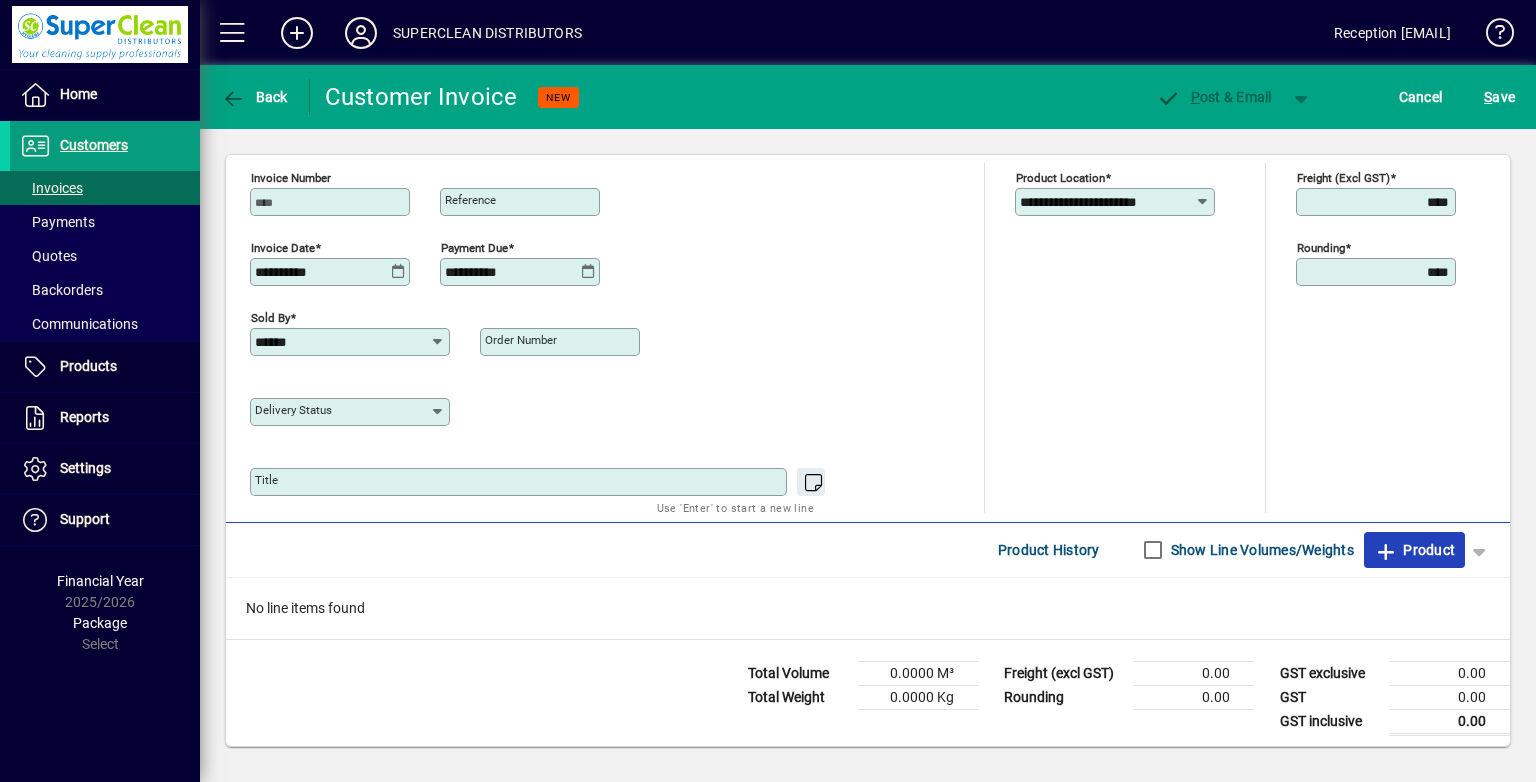 click on "Product" 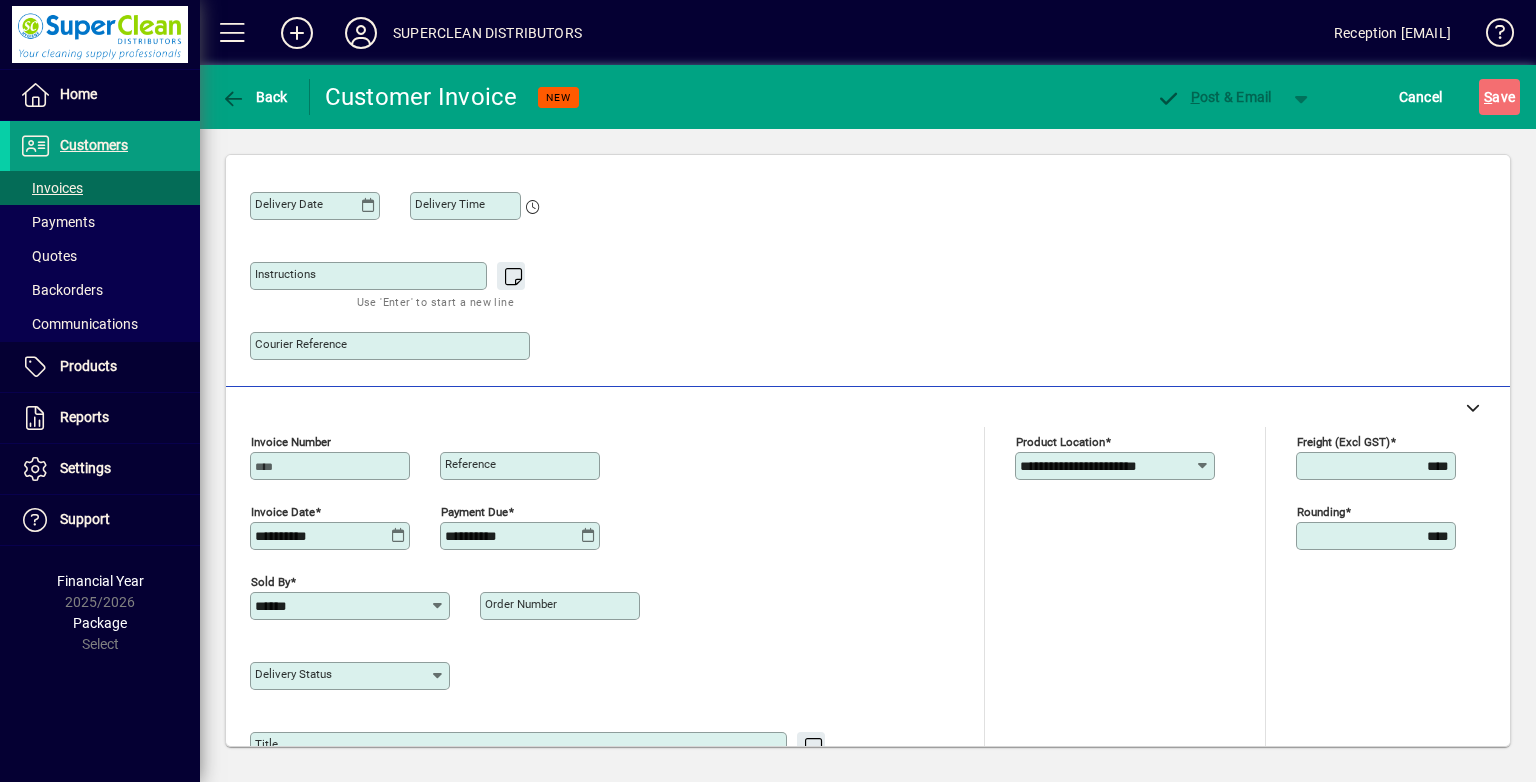 scroll, scrollTop: 44, scrollLeft: 0, axis: vertical 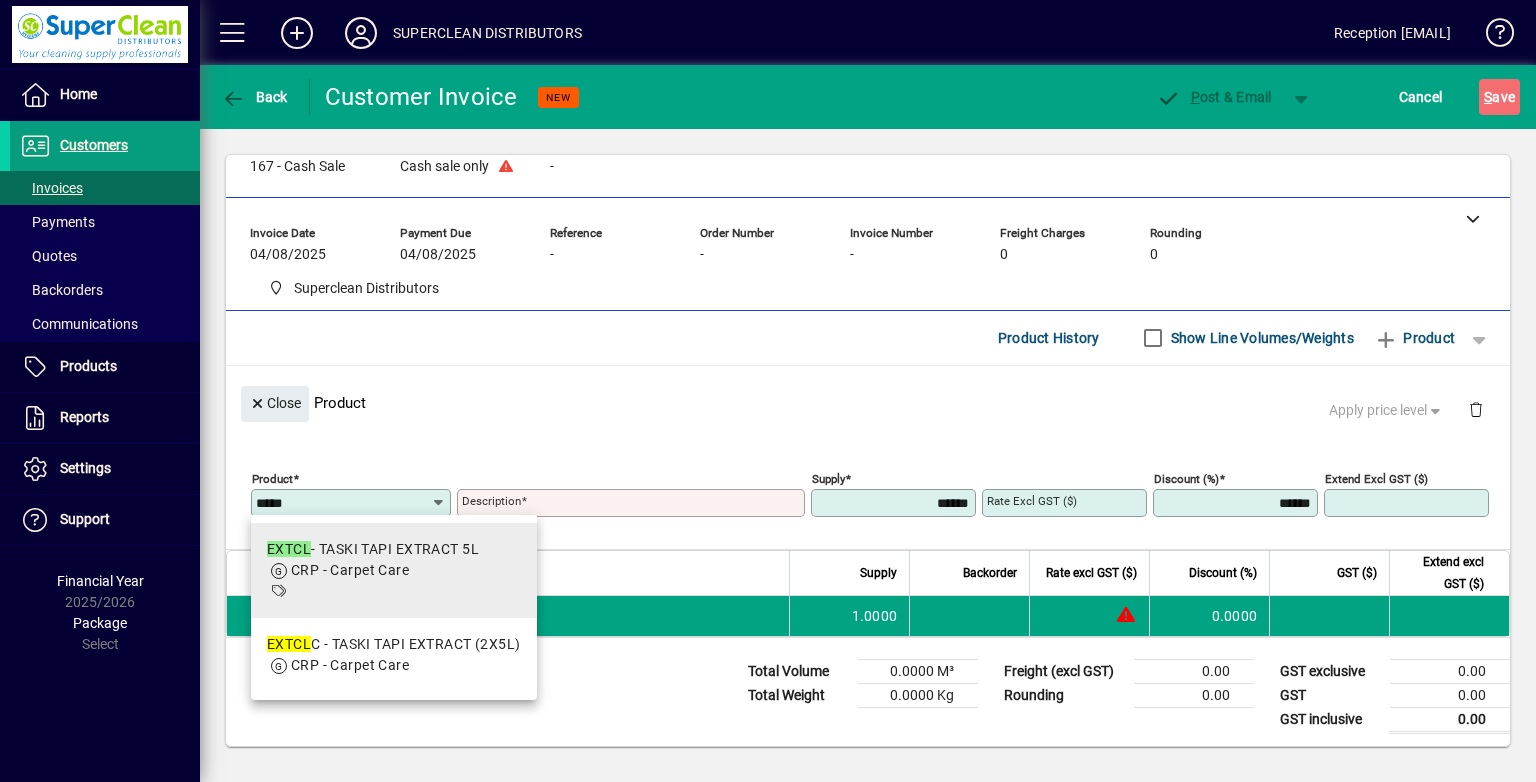 click on "EXTCL  - TASKI TAPI EXTRACT 5L CRP - Carpet Care" at bounding box center (394, 570) 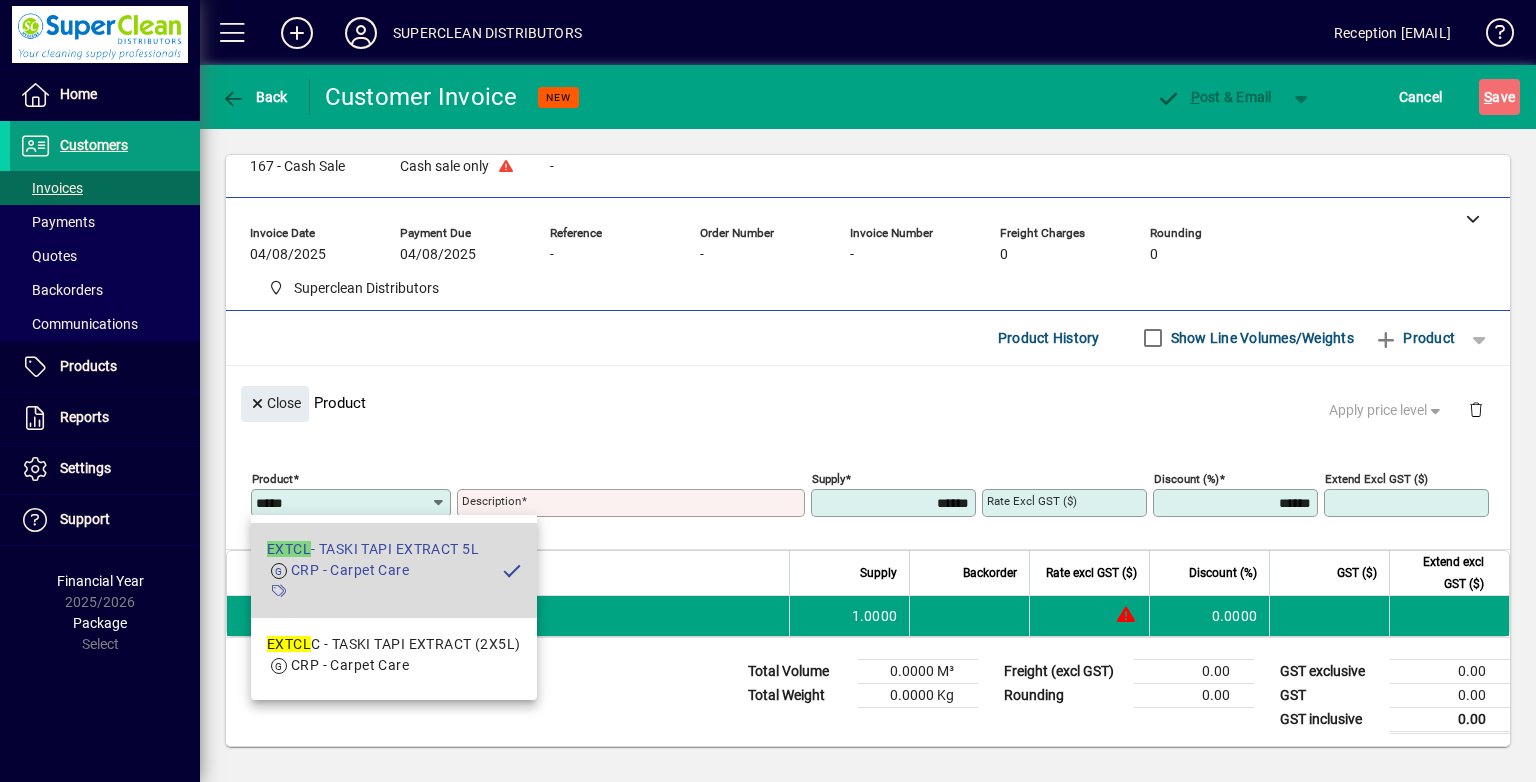 type on "**********" 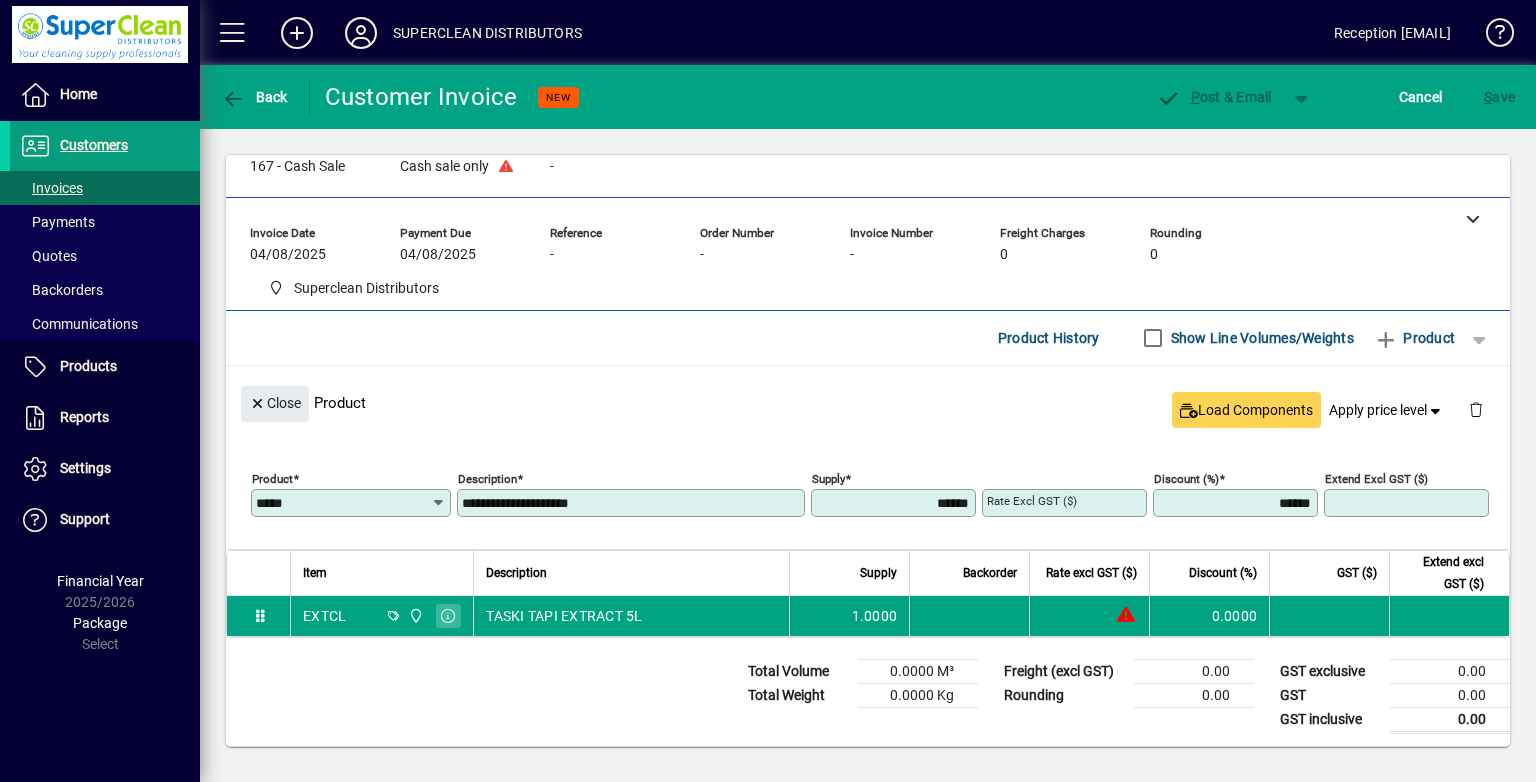 type on "*******" 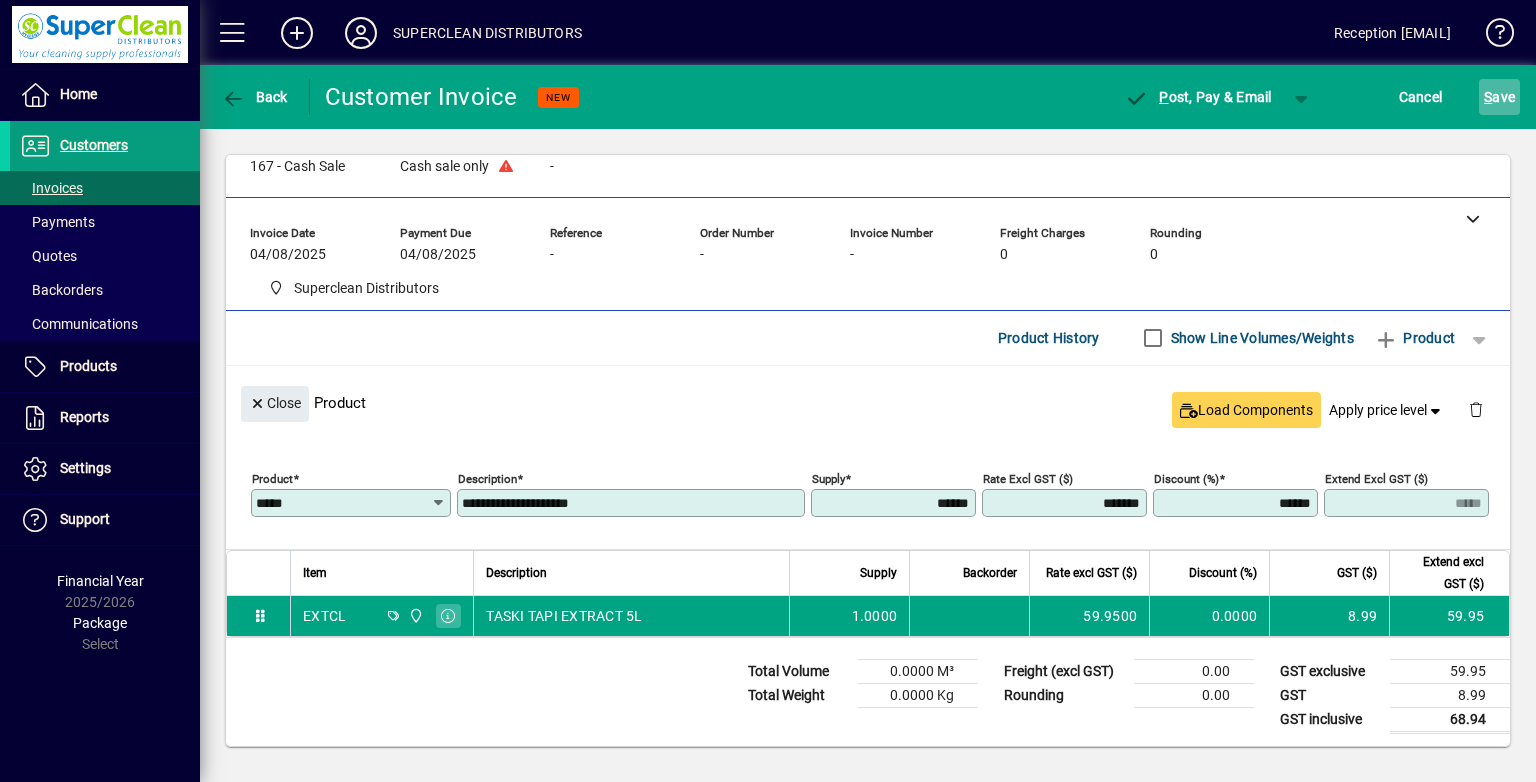 click on "S ave" 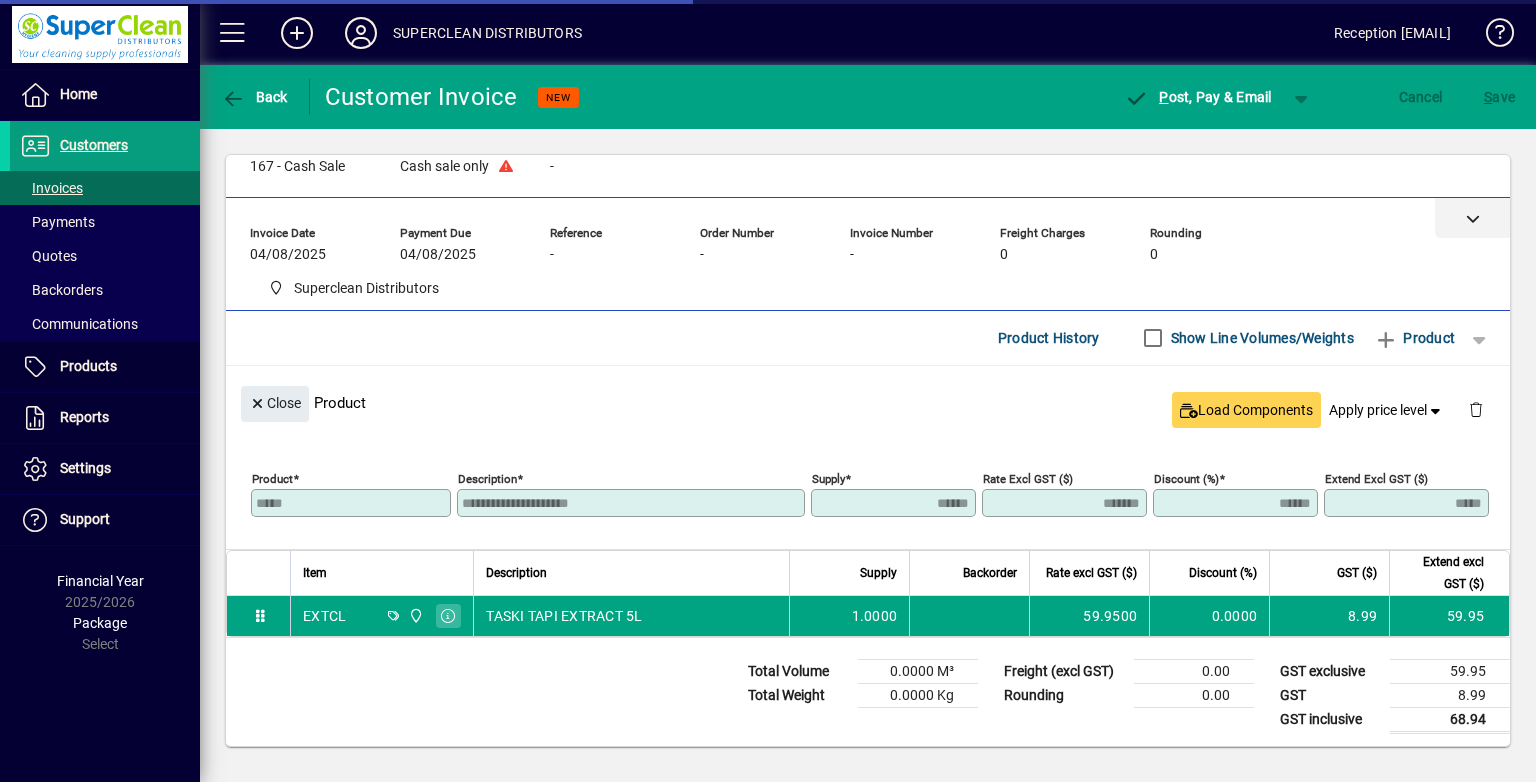 click 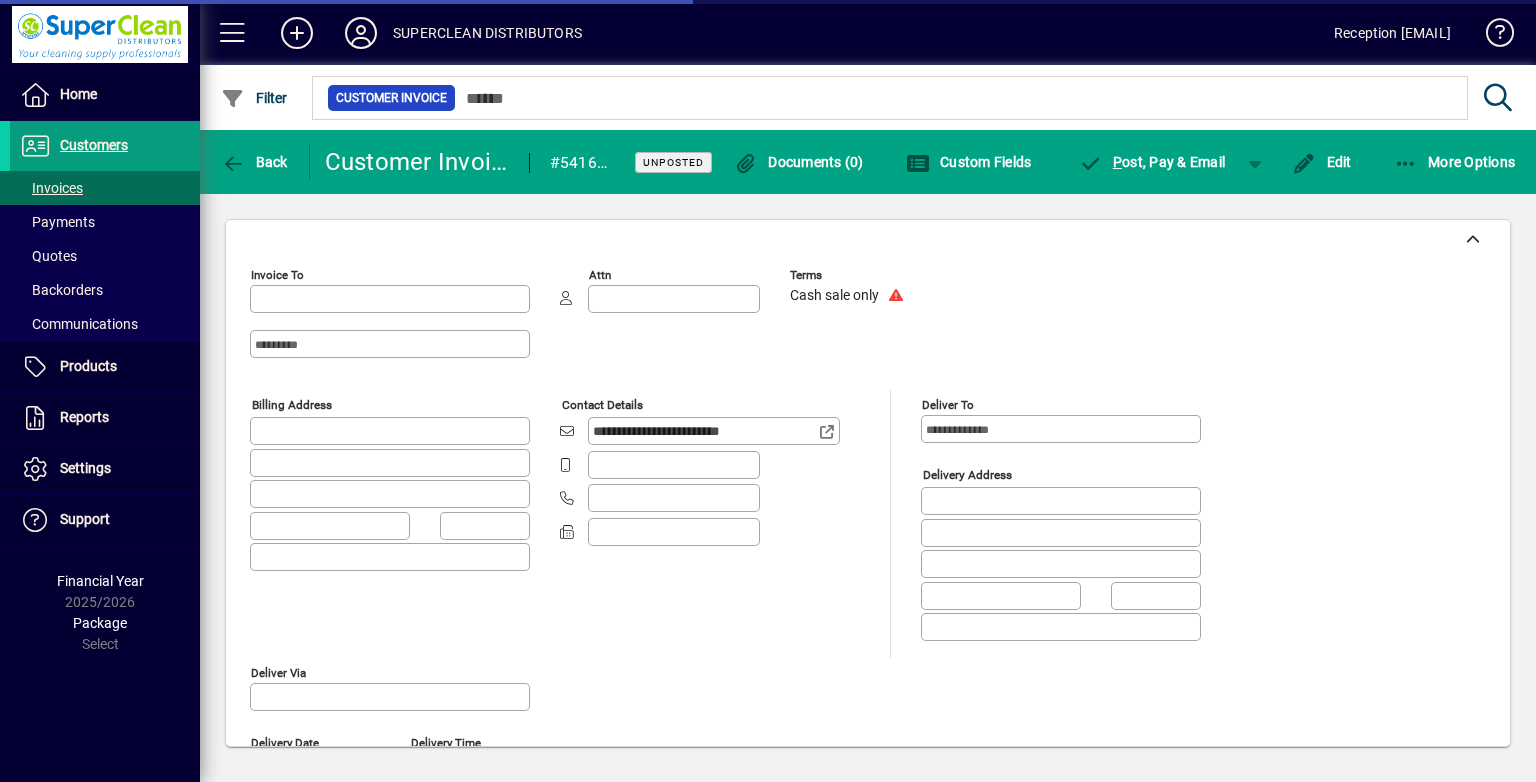 type on "**********" 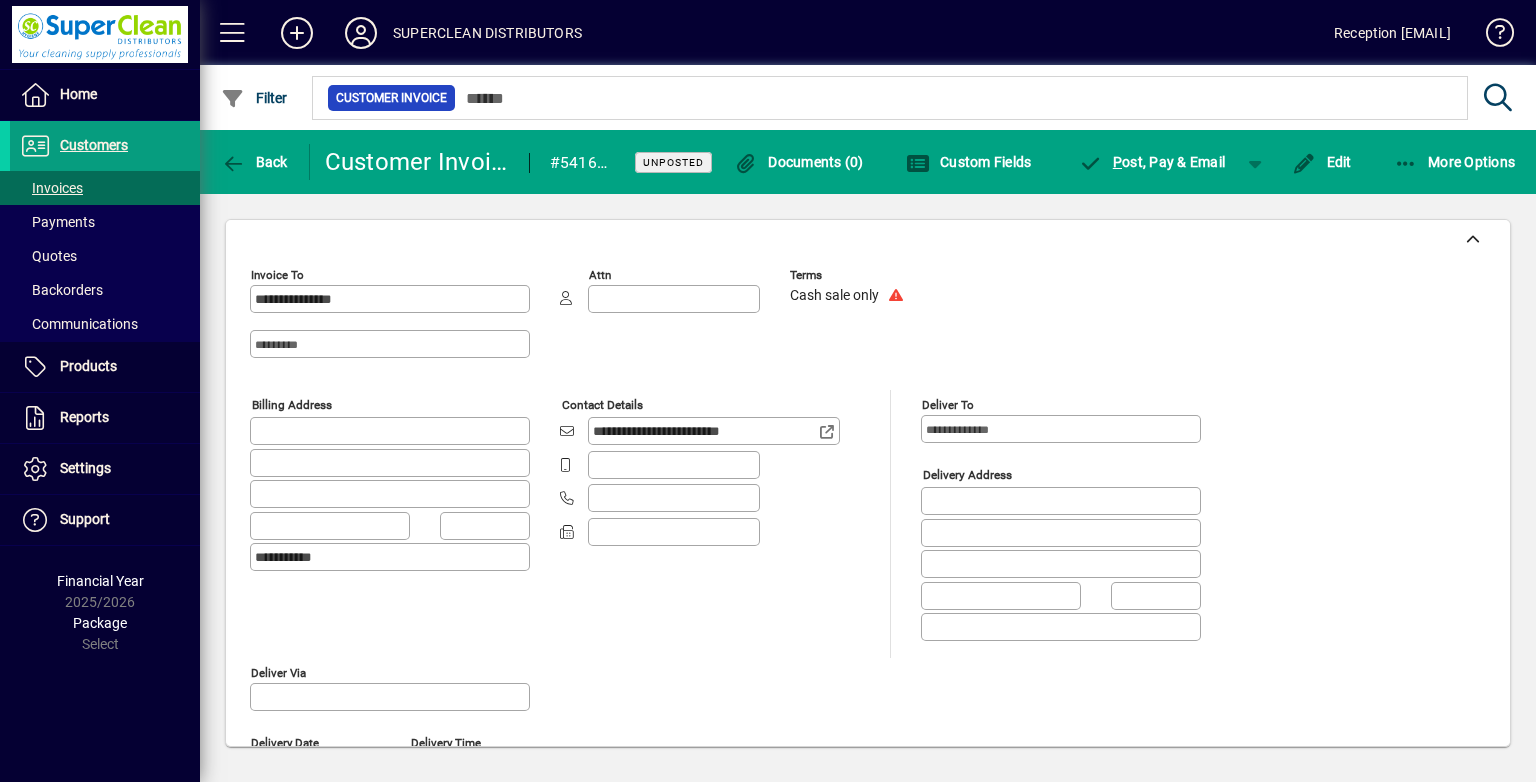 click on "**********" 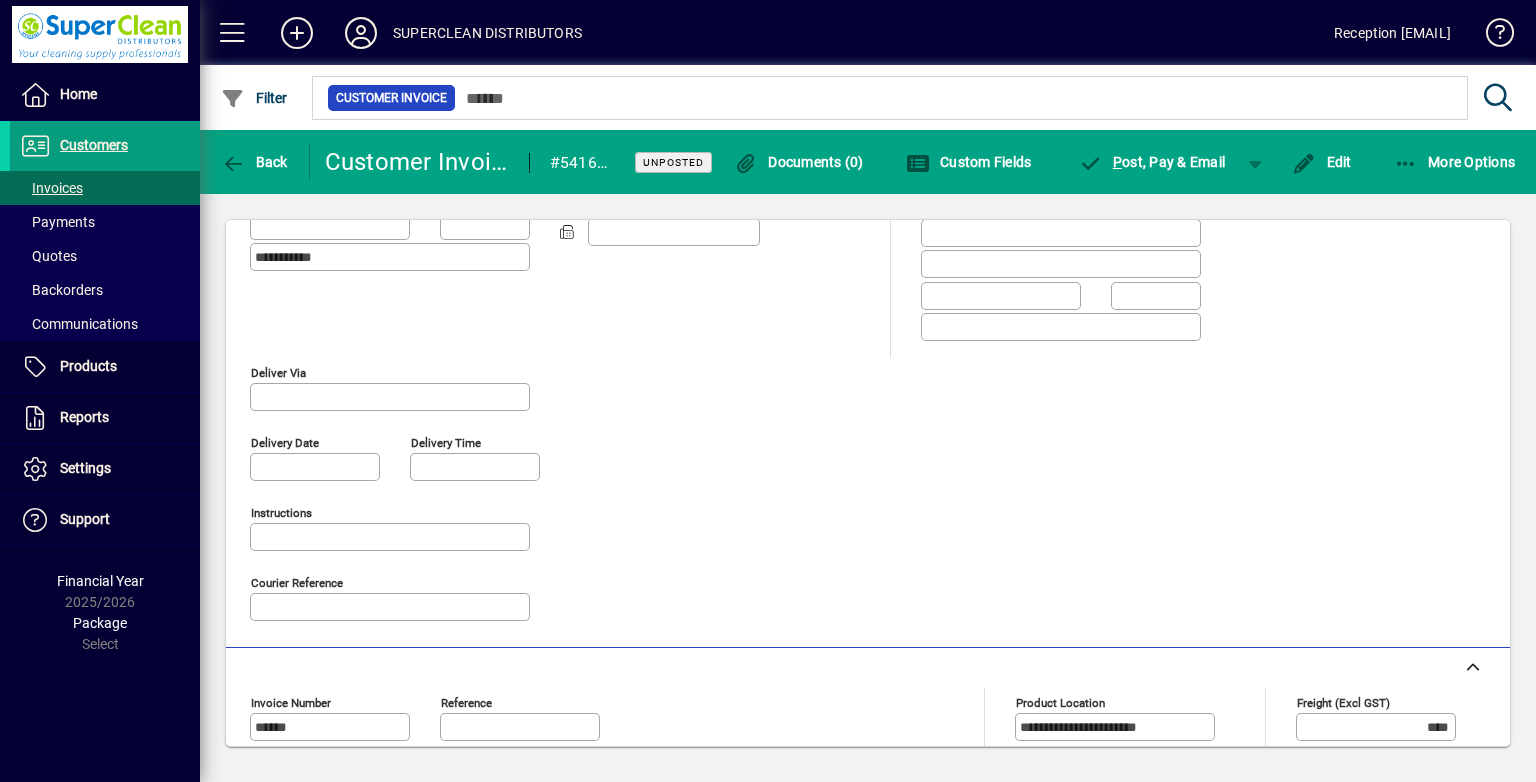 scroll, scrollTop: 500, scrollLeft: 0, axis: vertical 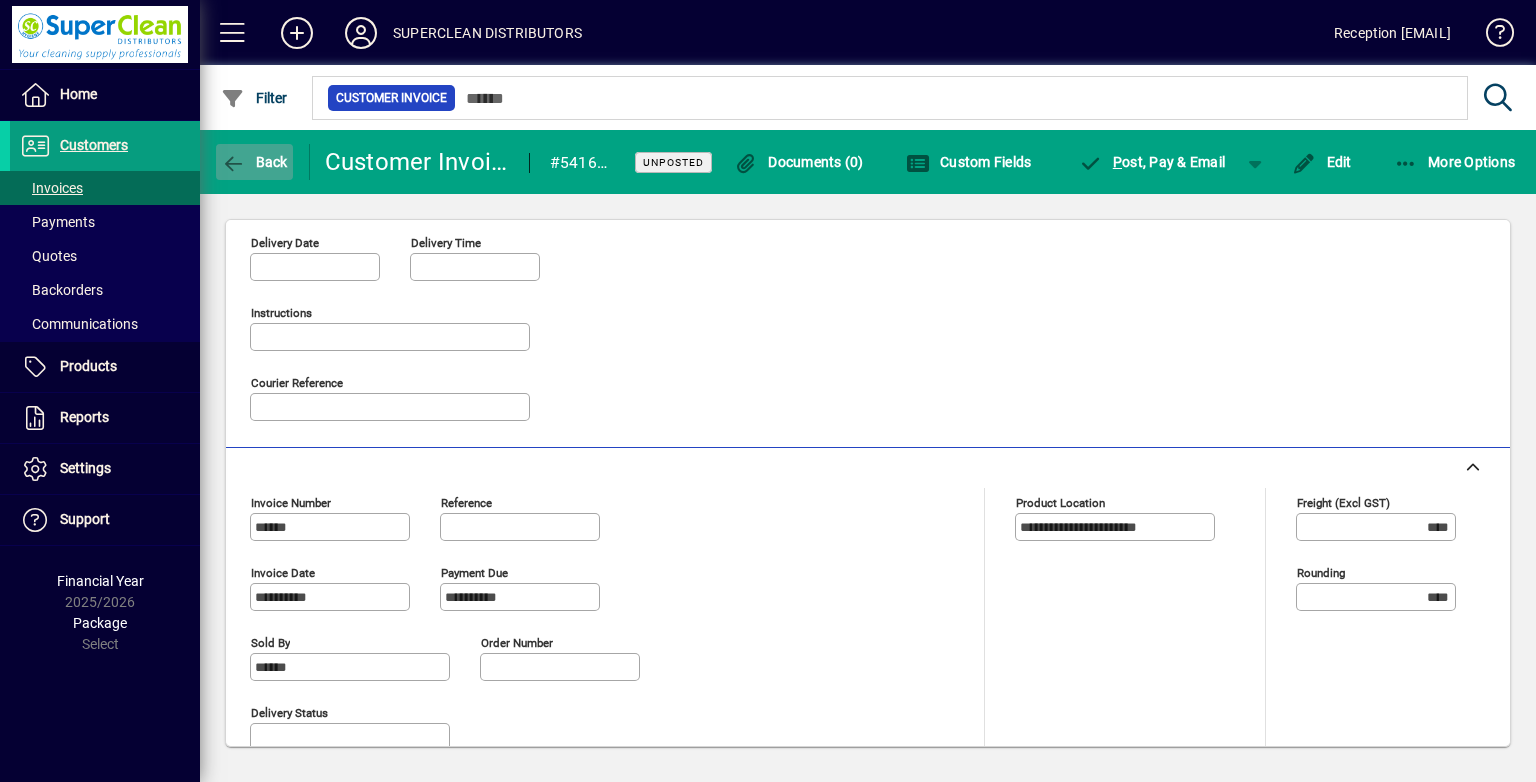 click 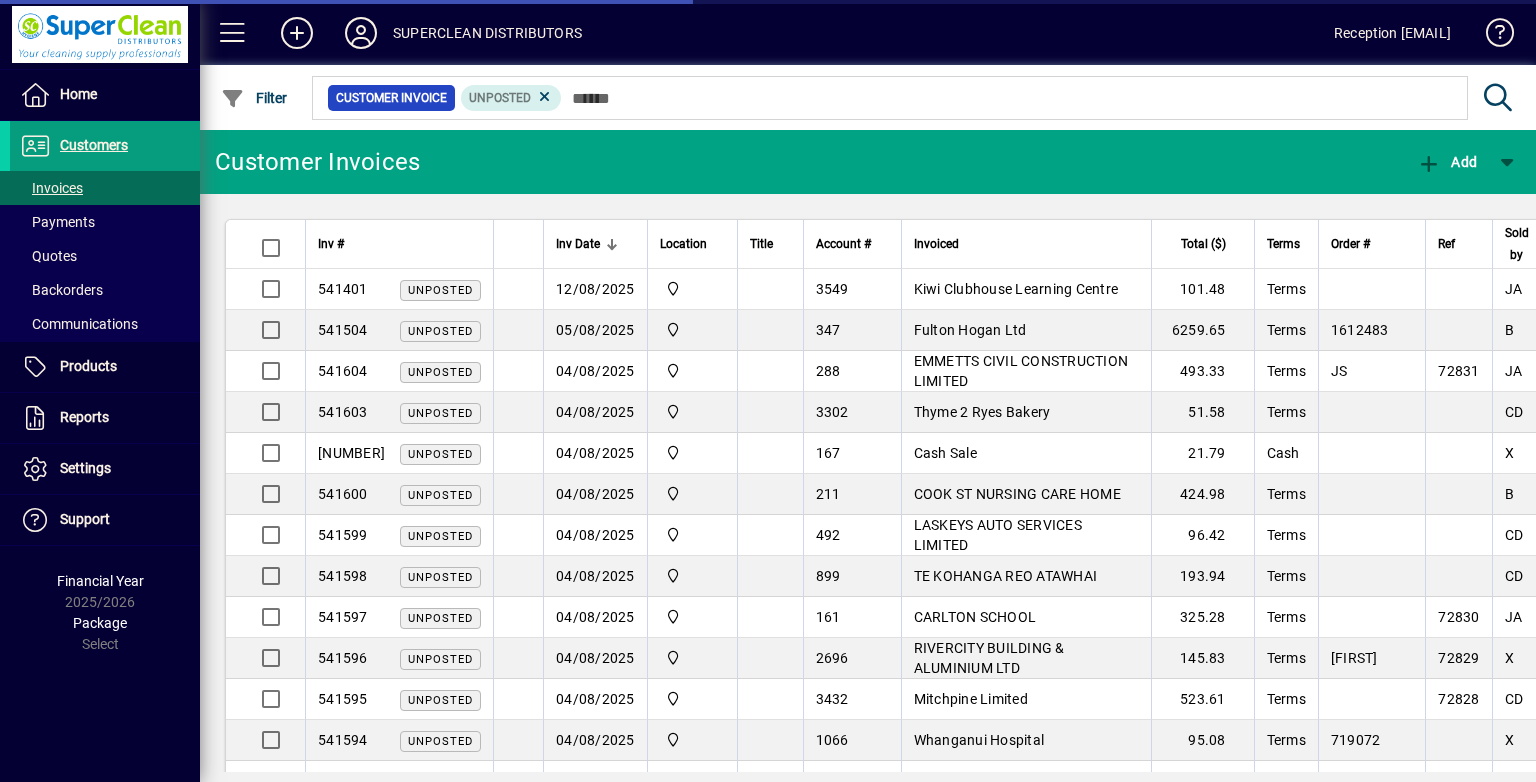 scroll, scrollTop: 0, scrollLeft: 0, axis: both 